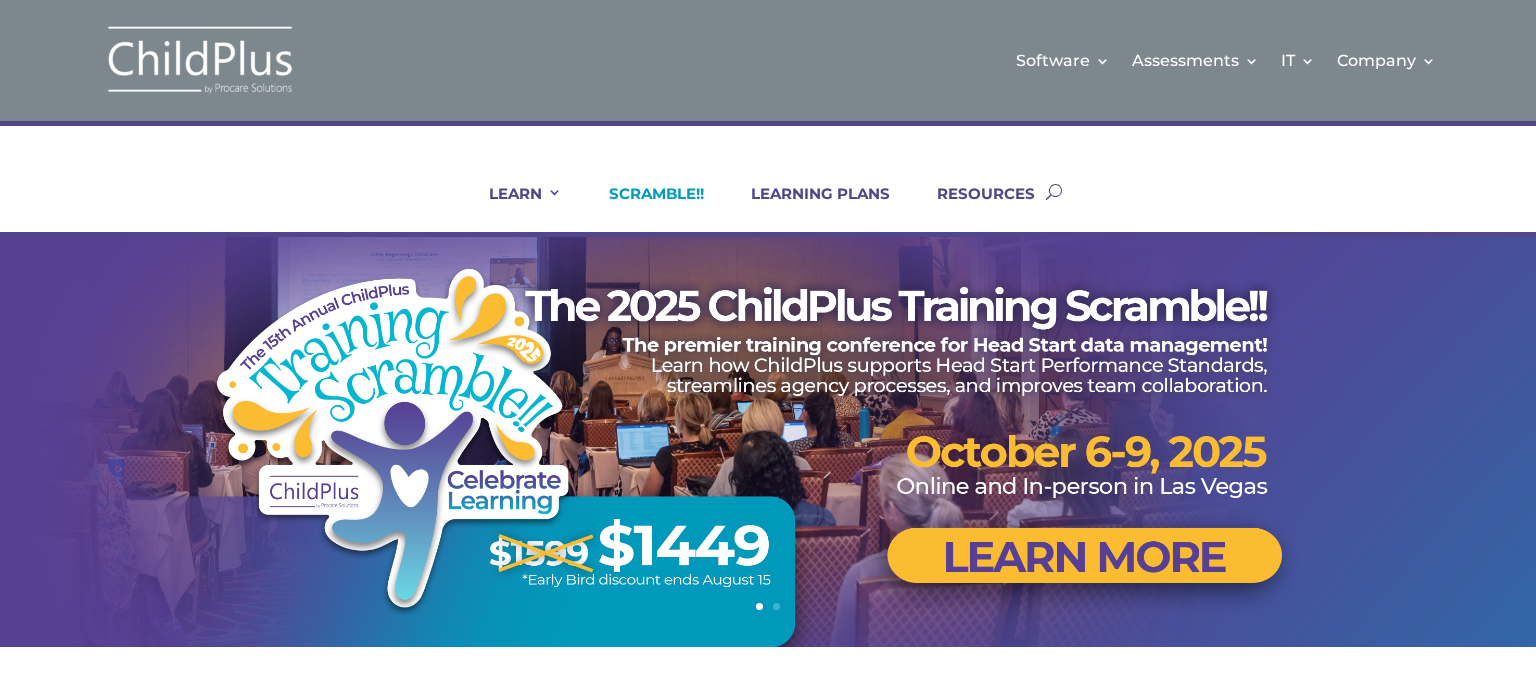 scroll, scrollTop: 0, scrollLeft: 0, axis: both 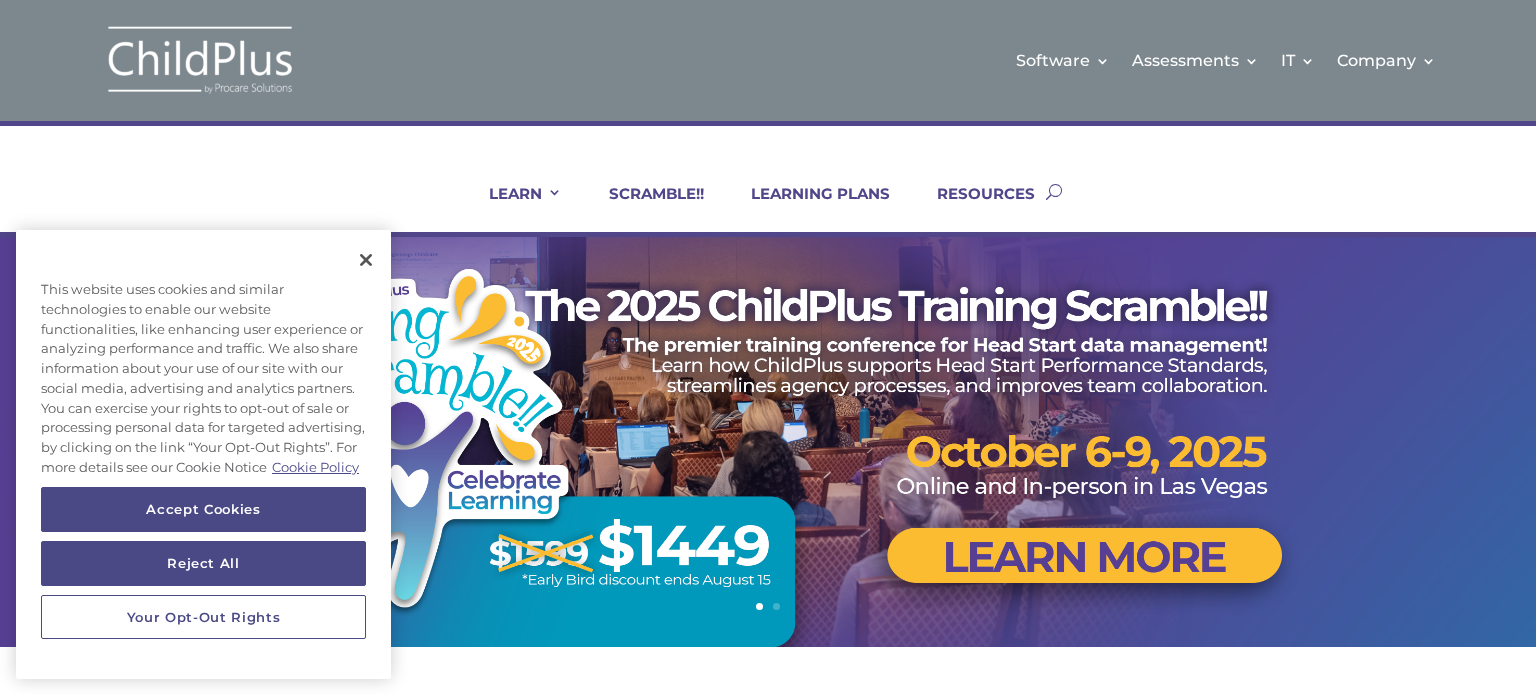 click on "LEARN
IN-PERSON
Consulting
On-site
Events
Summit
Scramble!!
ONLINE
Courses
Certifications and PIR Coaching
Live Group Webinars
Virtual Visit
SCRAMBLE!!
LEARNING PLANS
RESOURCES" at bounding box center (749, 191) 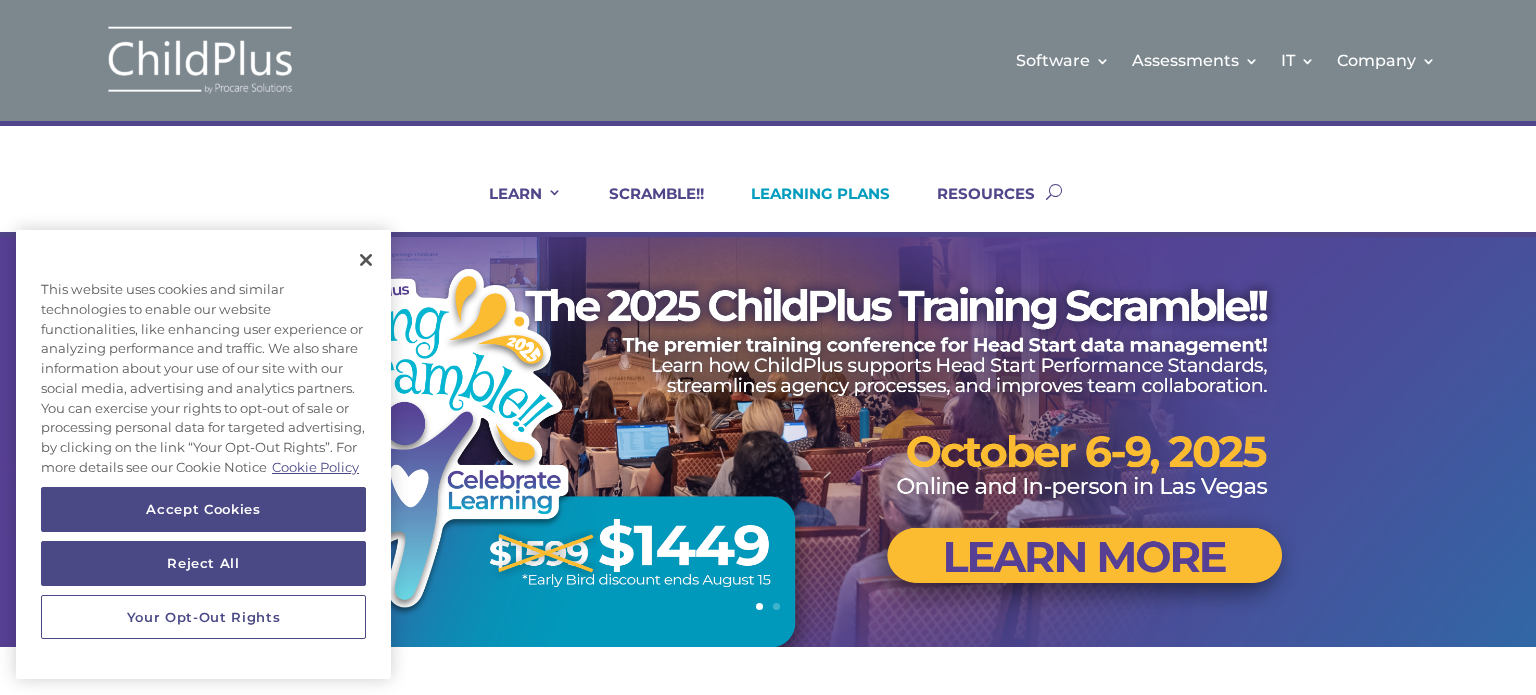 click on "LEARNING PLANS" at bounding box center (808, 208) 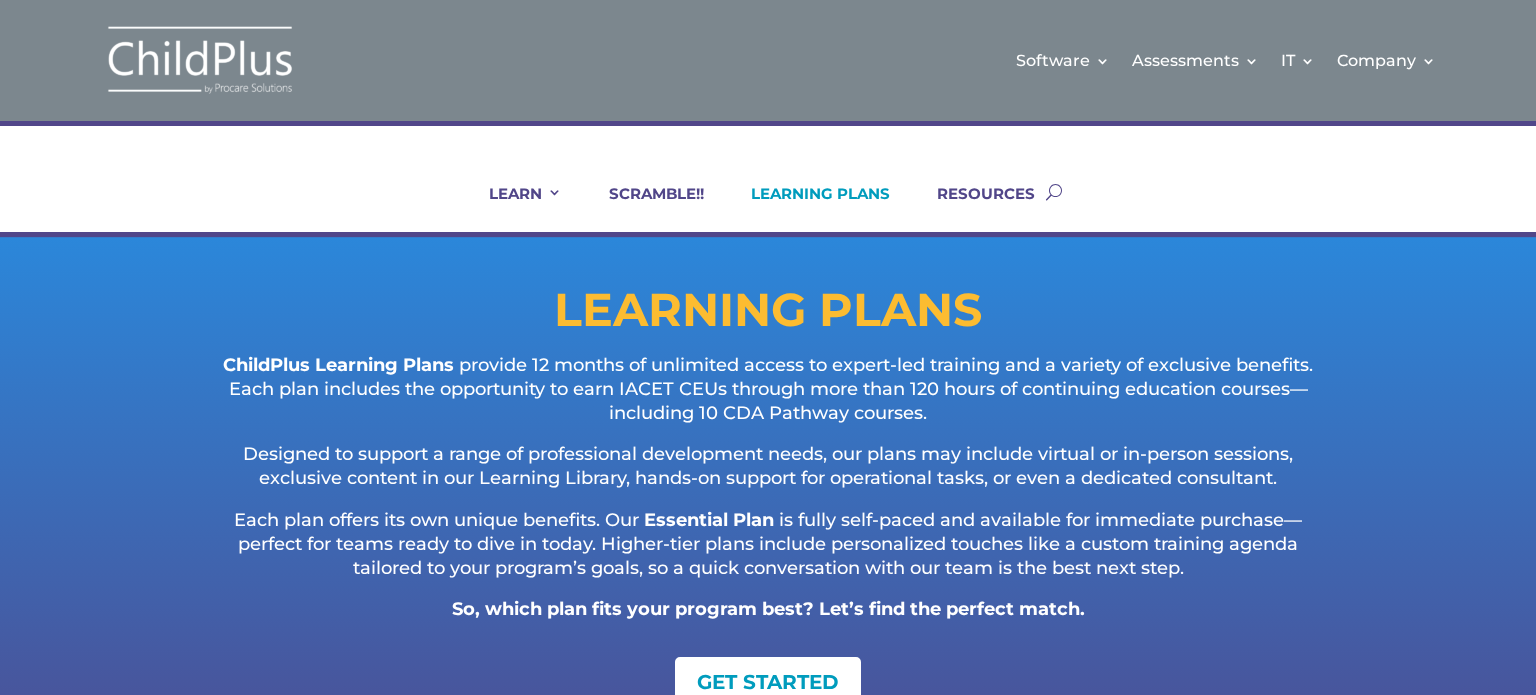scroll, scrollTop: 0, scrollLeft: 0, axis: both 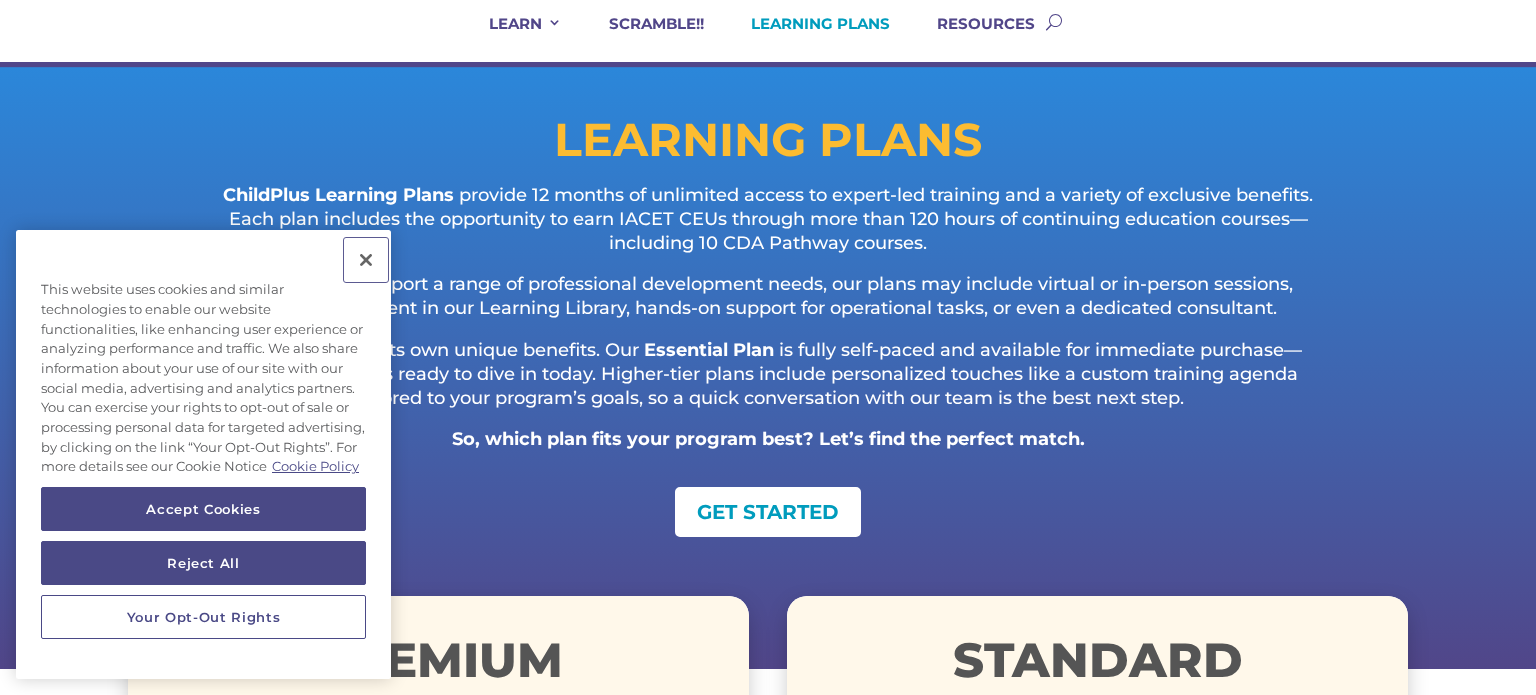 click at bounding box center [366, 260] 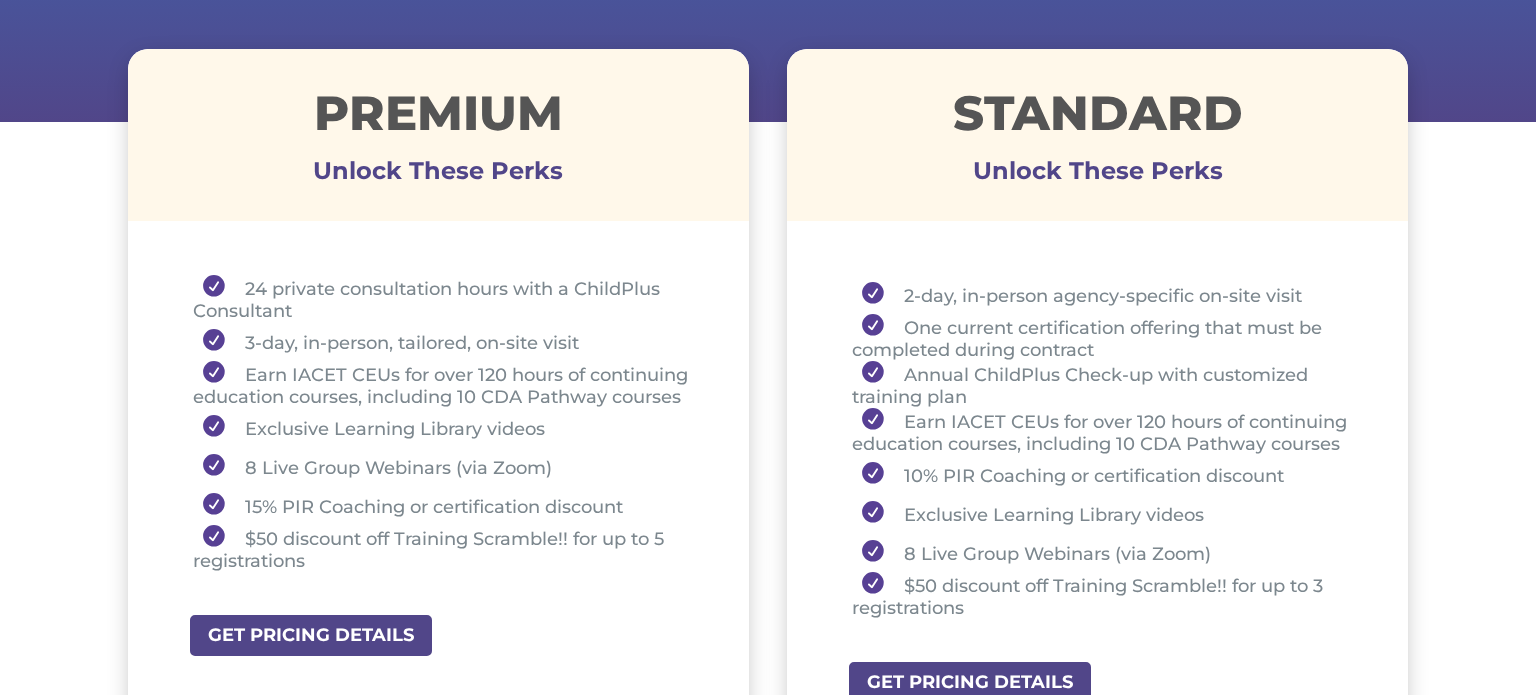 scroll, scrollTop: 722, scrollLeft: 0, axis: vertical 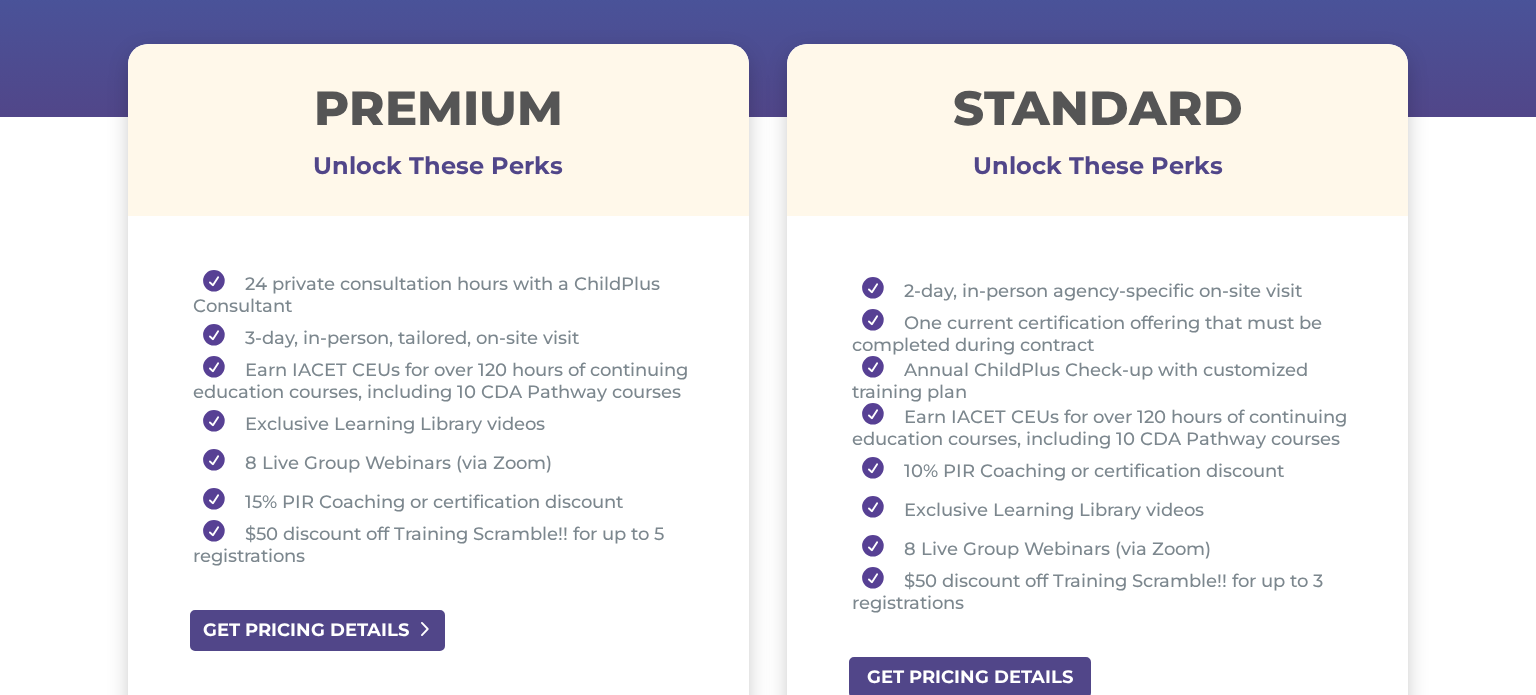 click on "GET PRICING DETAILS" at bounding box center [317, 630] 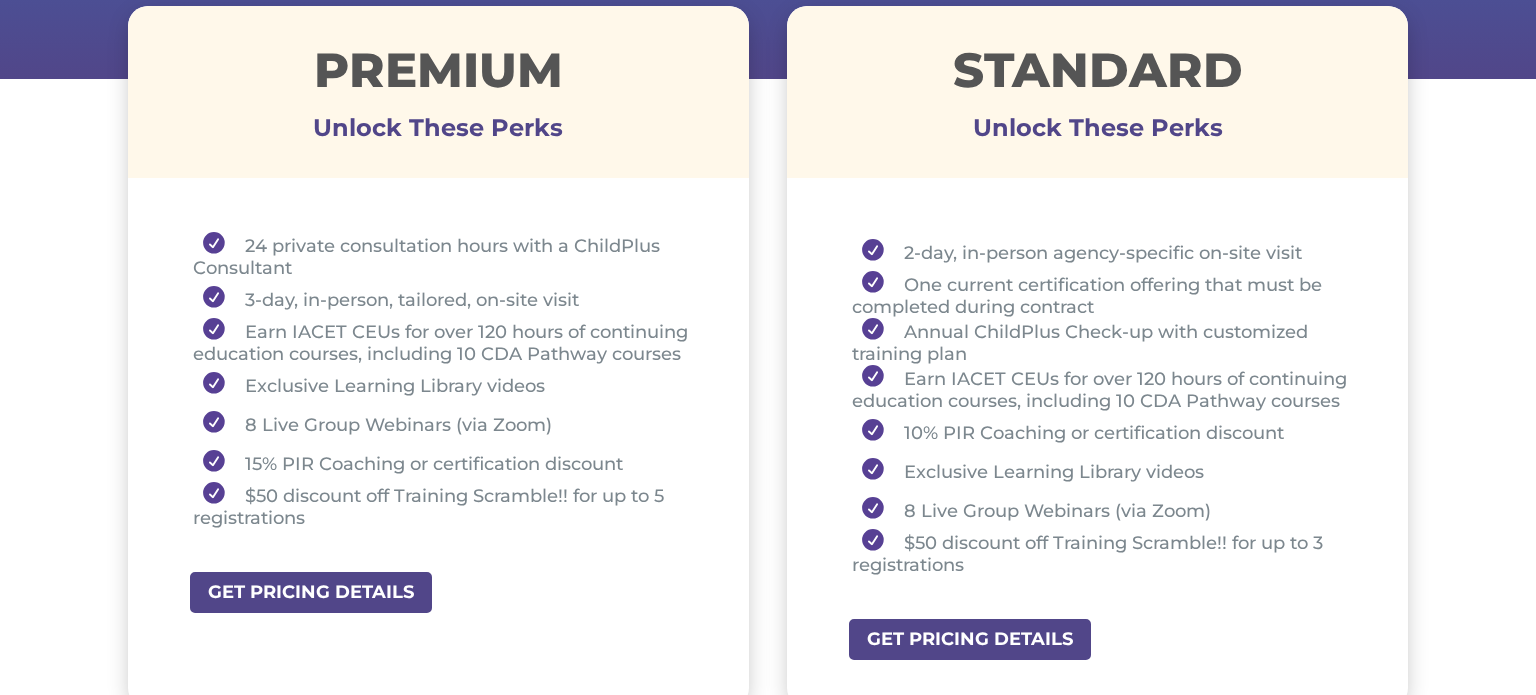 scroll, scrollTop: 764, scrollLeft: 0, axis: vertical 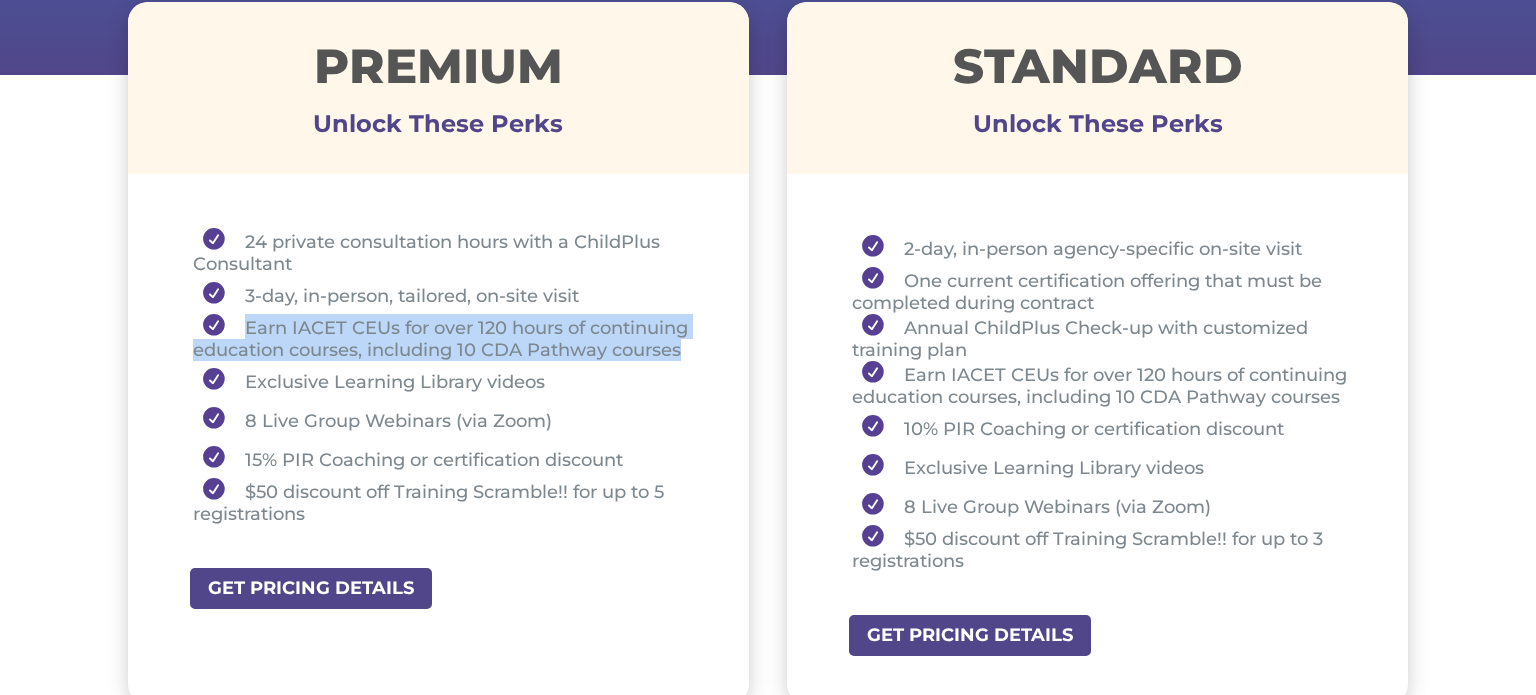 drag, startPoint x: 243, startPoint y: 331, endPoint x: 697, endPoint y: 353, distance: 454.5327 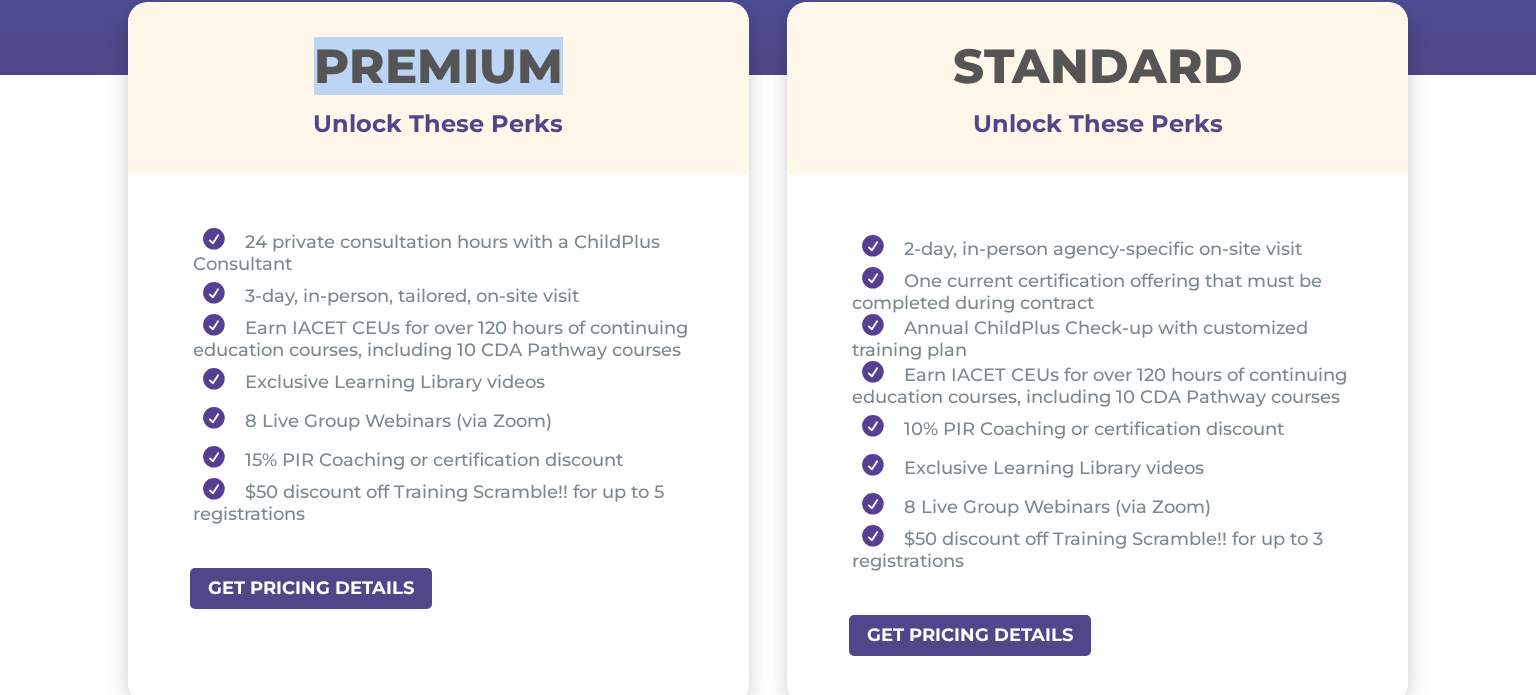 drag, startPoint x: 312, startPoint y: 67, endPoint x: 575, endPoint y: 79, distance: 263.27362 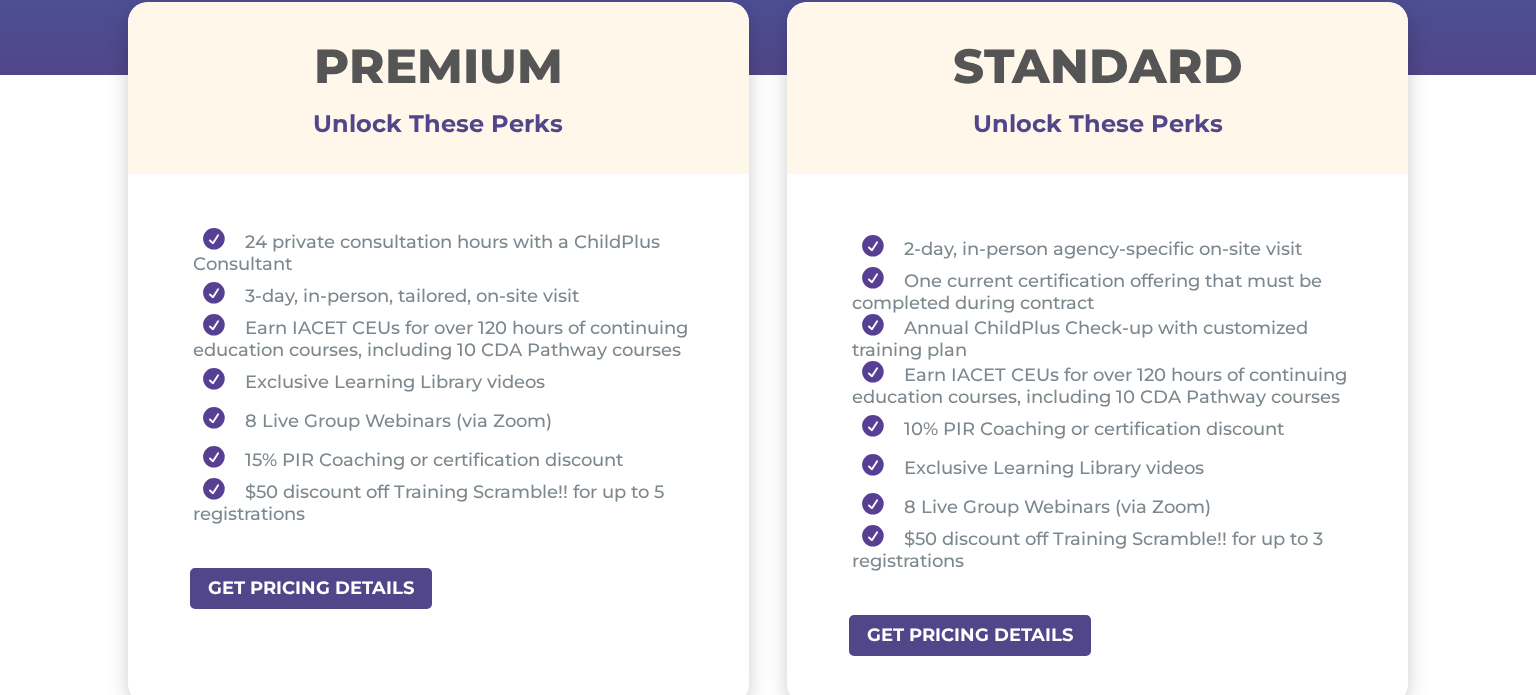 click on "Earn IACET CEUs for over 120 hours of continuing education courses, including 10 CDA Pathway courses" at bounding box center (446, 337) 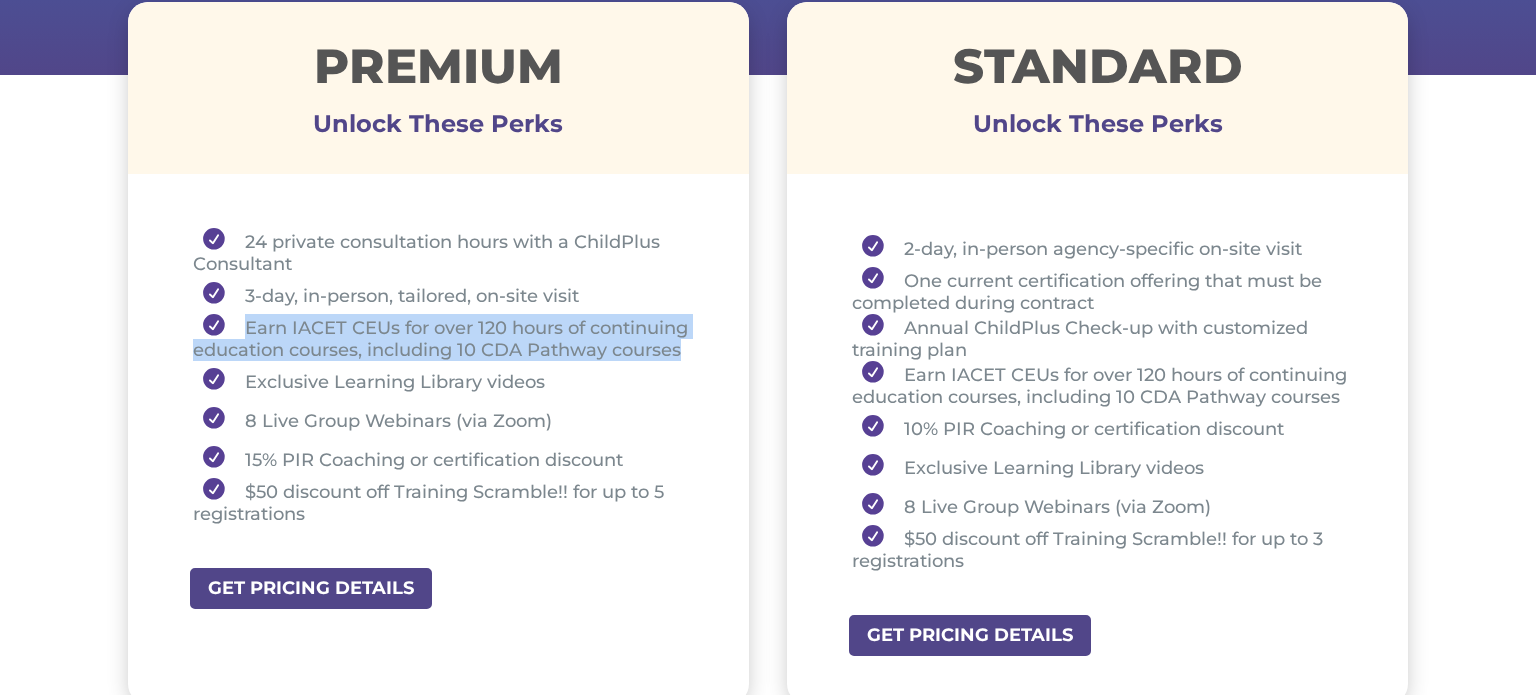 drag, startPoint x: 689, startPoint y: 346, endPoint x: 196, endPoint y: 319, distance: 493.7388 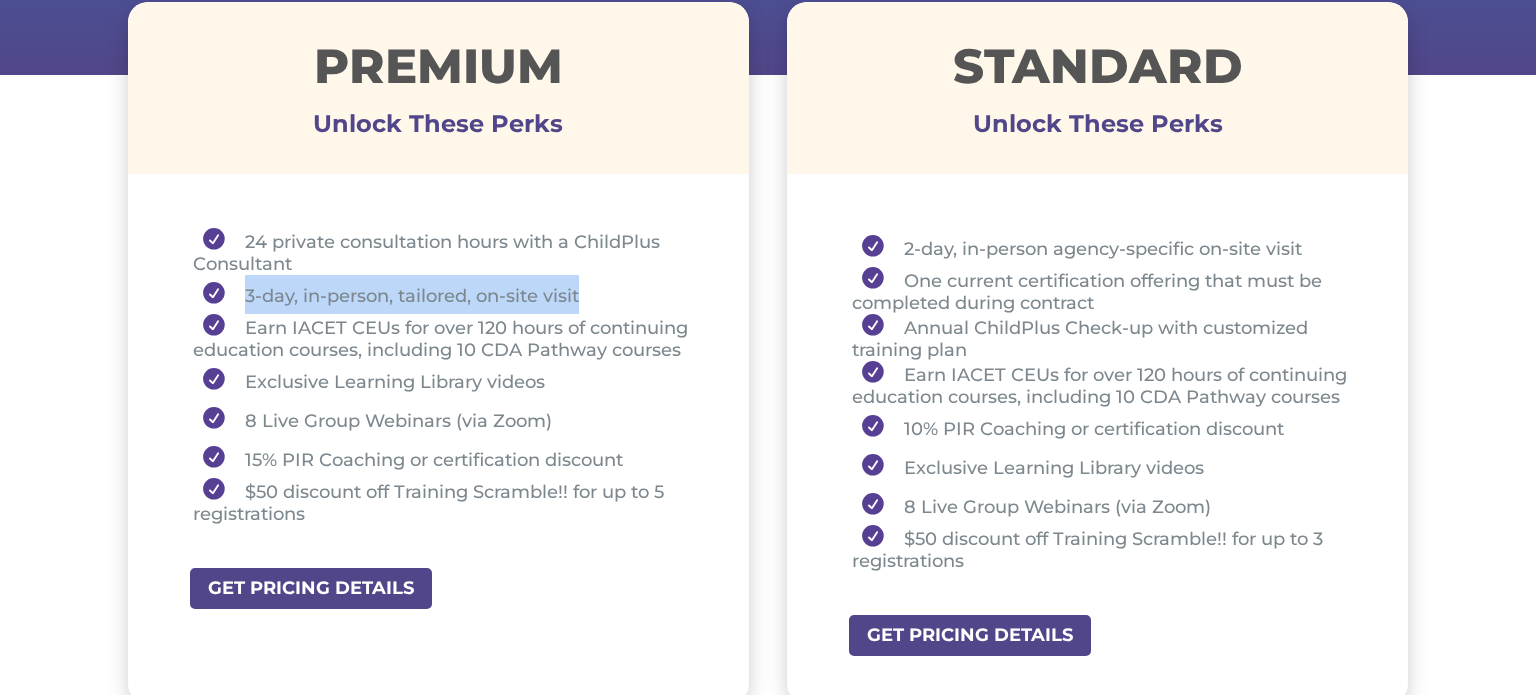 drag, startPoint x: 586, startPoint y: 292, endPoint x: 225, endPoint y: 295, distance: 361.01245 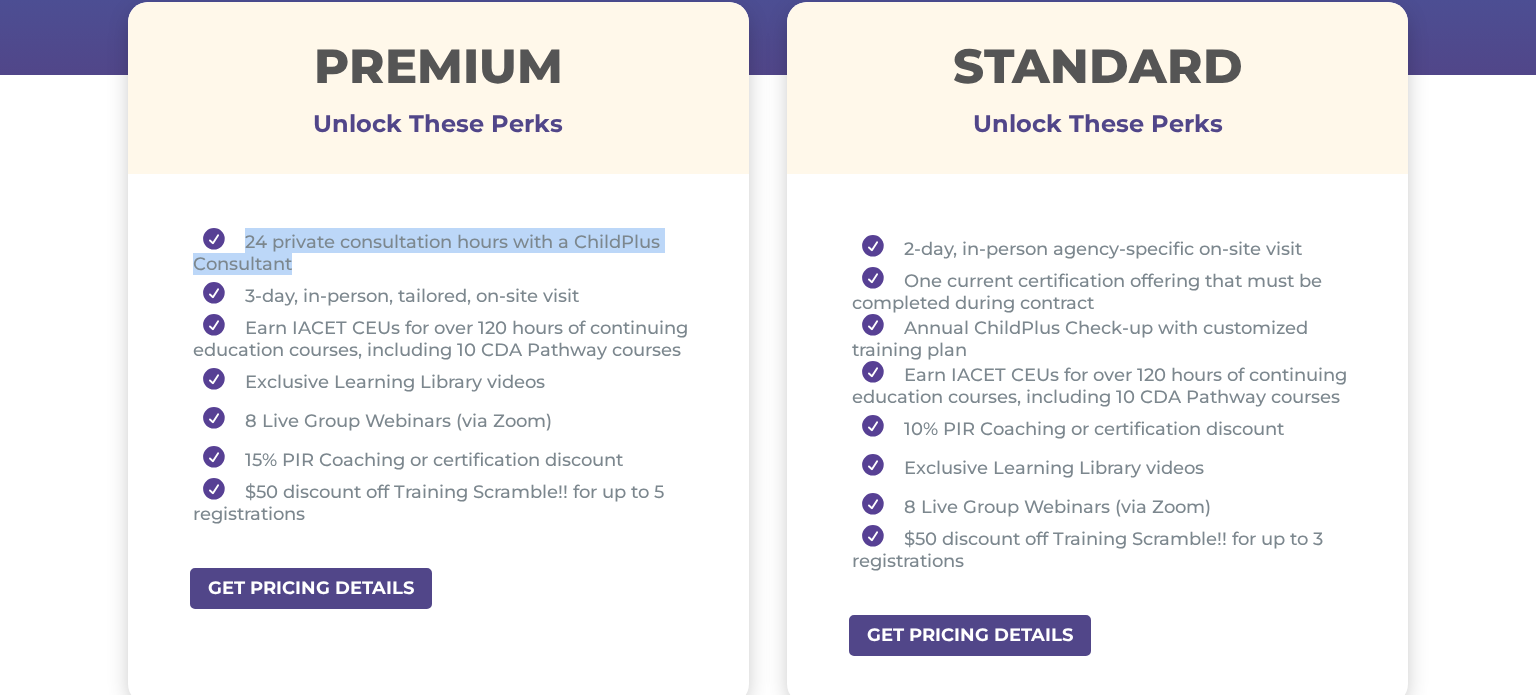 drag, startPoint x: 306, startPoint y: 263, endPoint x: 245, endPoint y: 237, distance: 66.309875 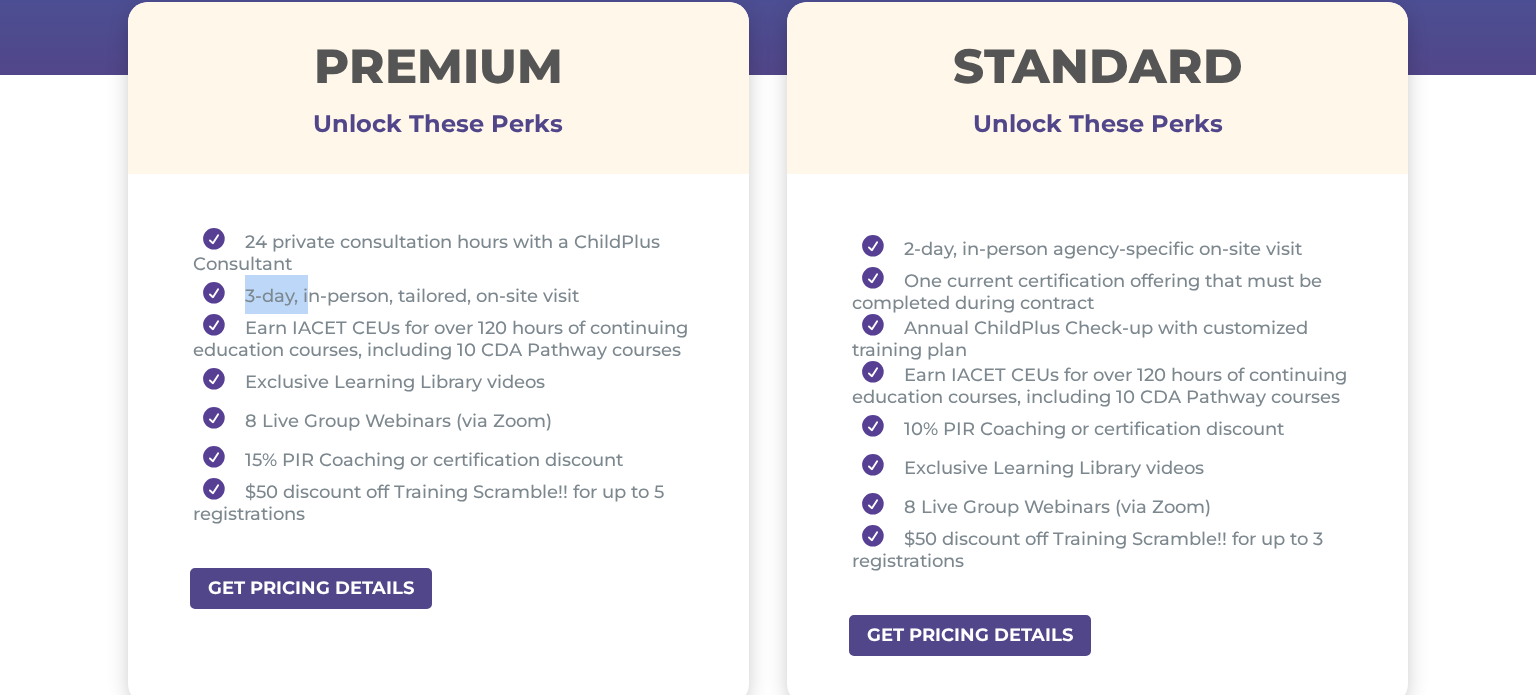 drag, startPoint x: 241, startPoint y: 297, endPoint x: 312, endPoint y: 293, distance: 71.11259 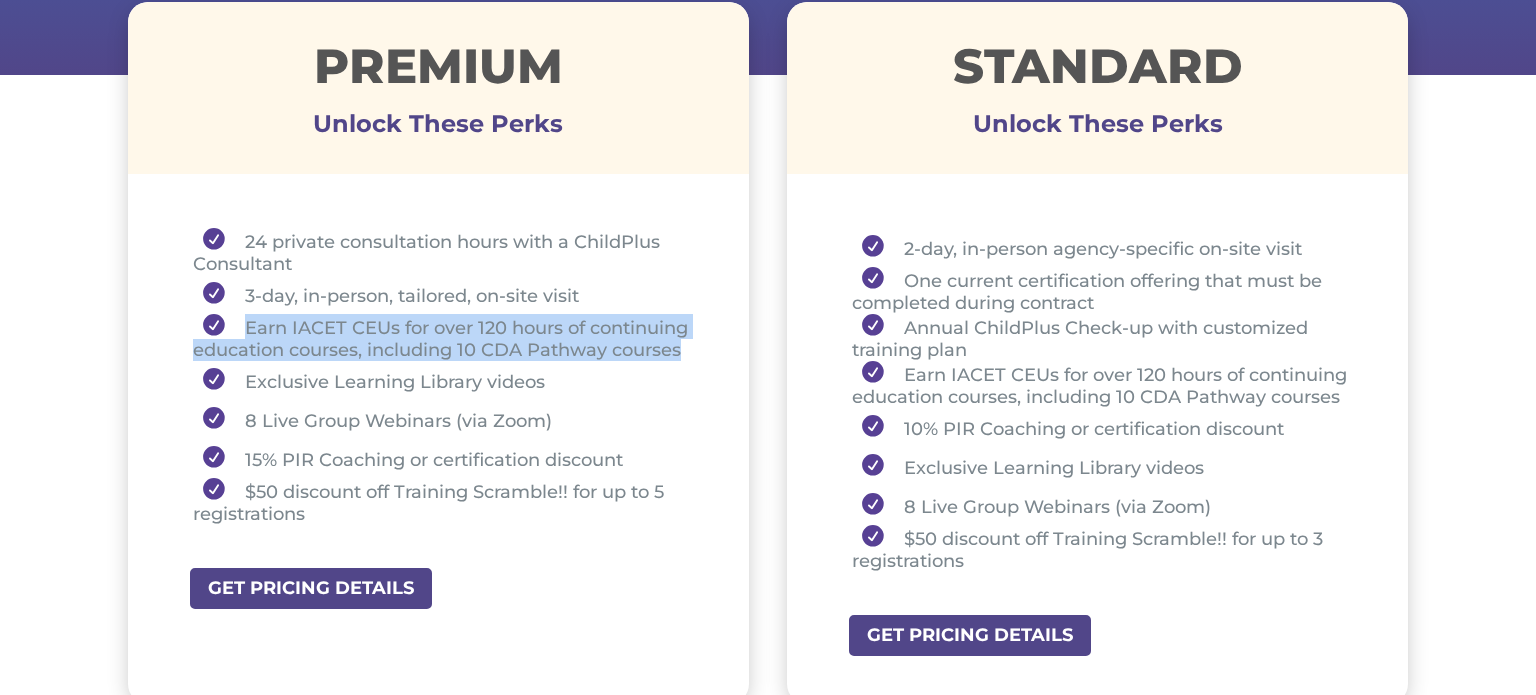 drag, startPoint x: 241, startPoint y: 326, endPoint x: 712, endPoint y: 355, distance: 471.89194 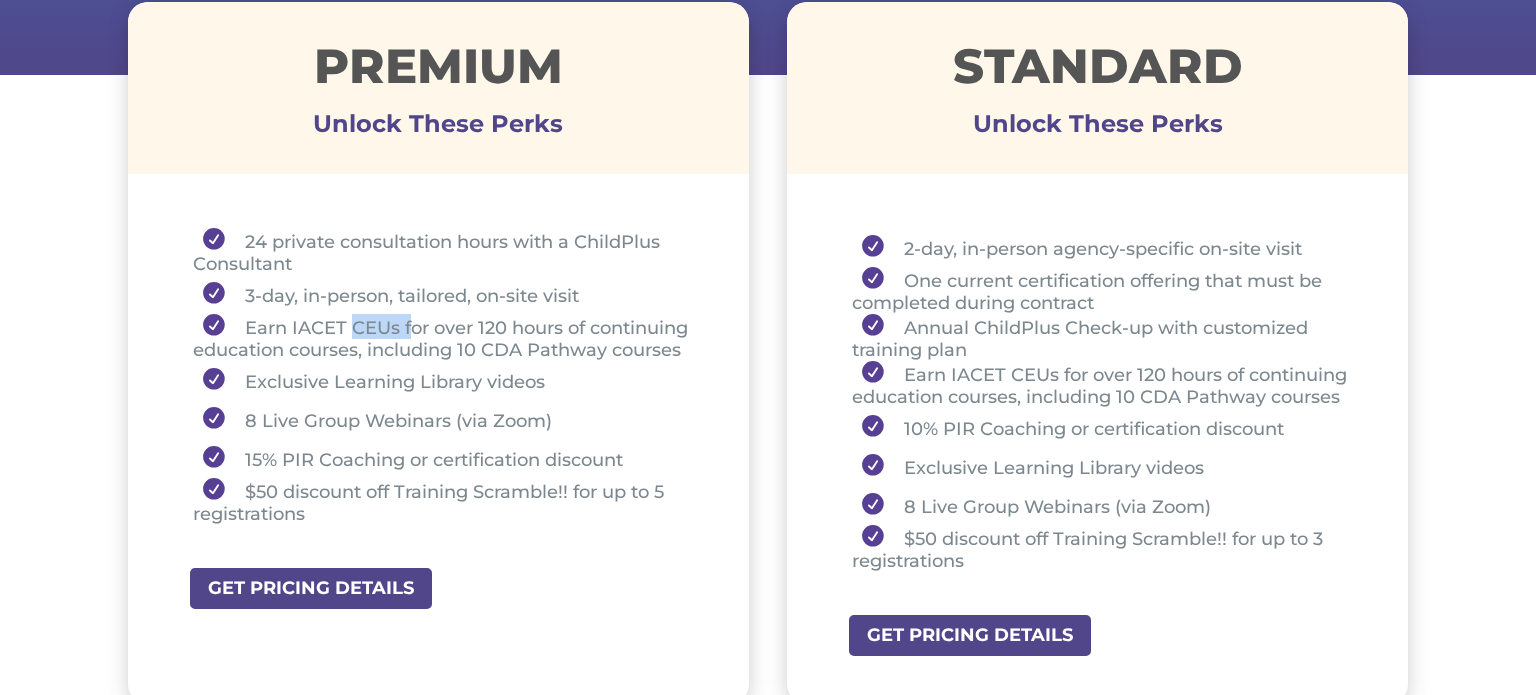 drag, startPoint x: 351, startPoint y: 326, endPoint x: 408, endPoint y: 322, distance: 57.14018 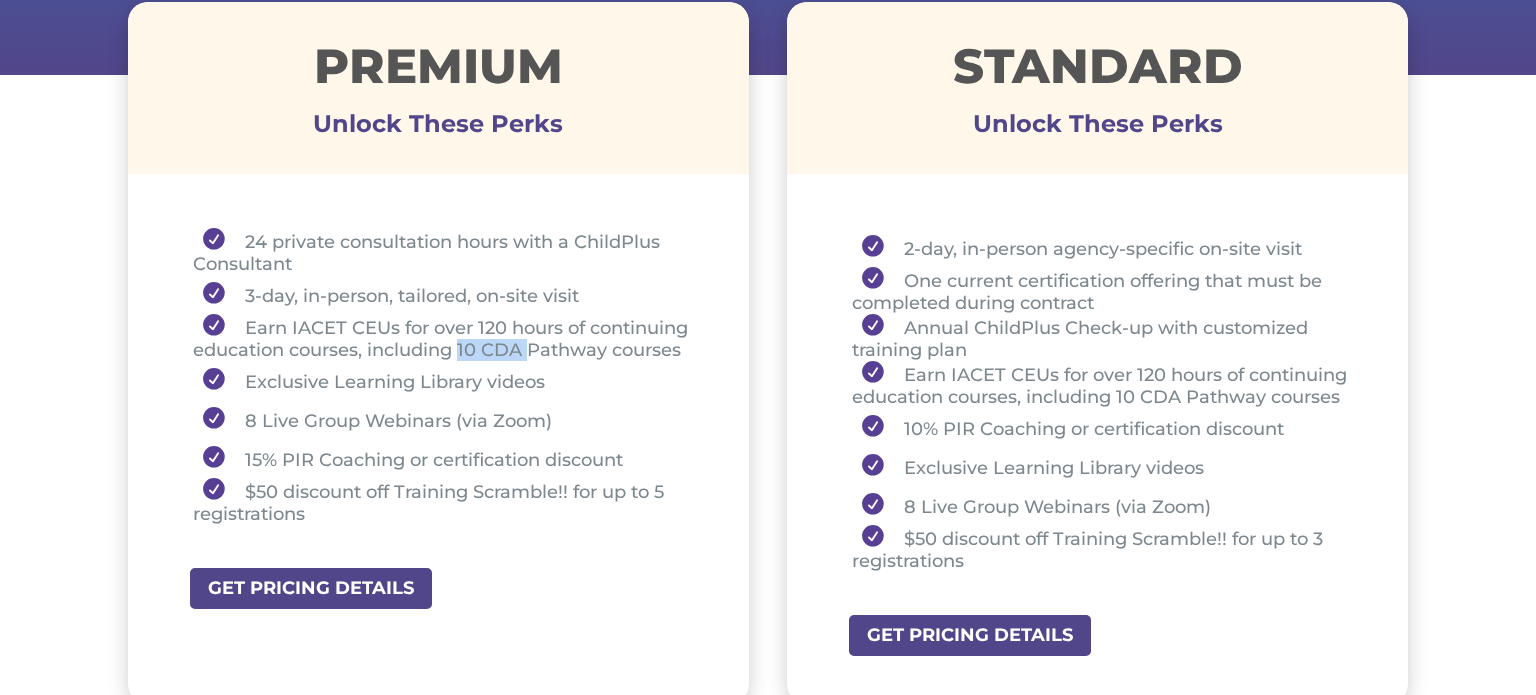 drag, startPoint x: 462, startPoint y: 341, endPoint x: 532, endPoint y: 341, distance: 70 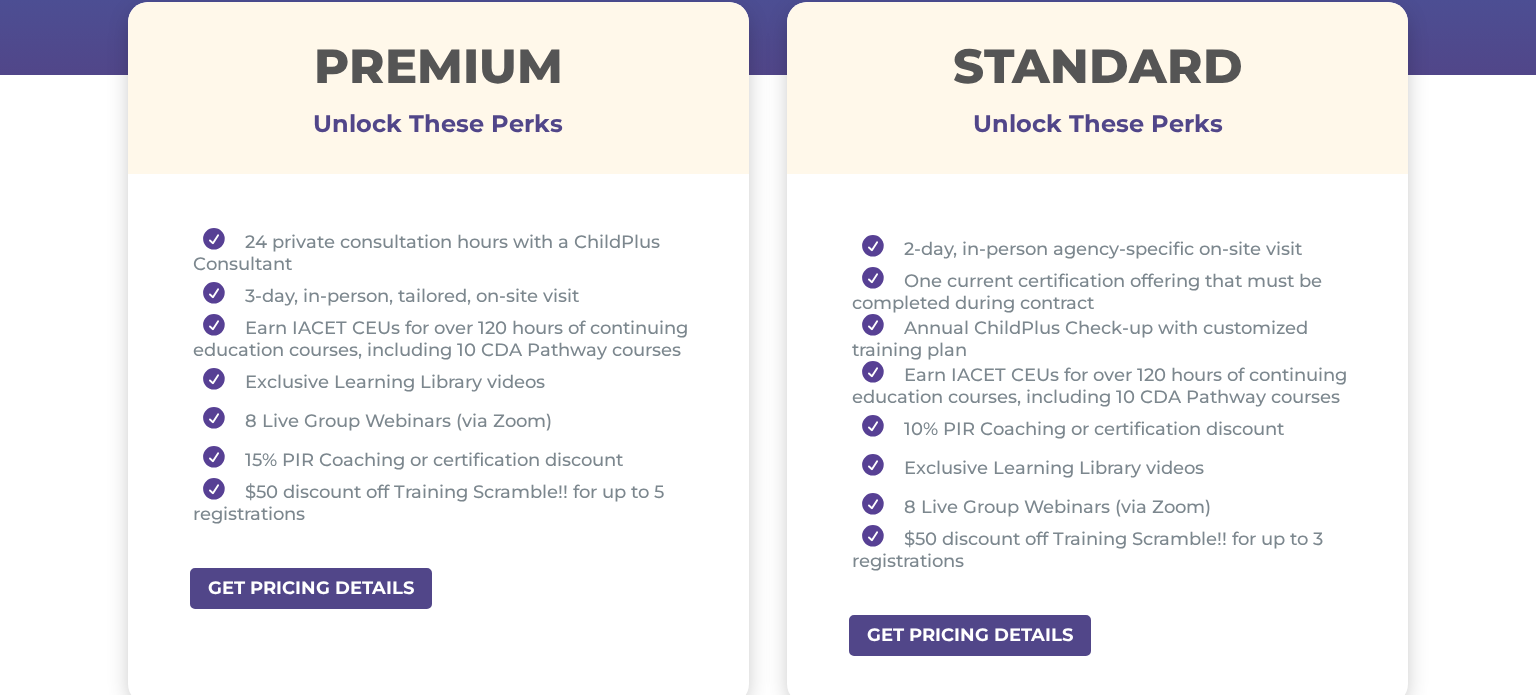 click on "Earn IACET CEUs for over 120 hours of continuing education courses, including 10 CDA Pathway courses" at bounding box center [446, 337] 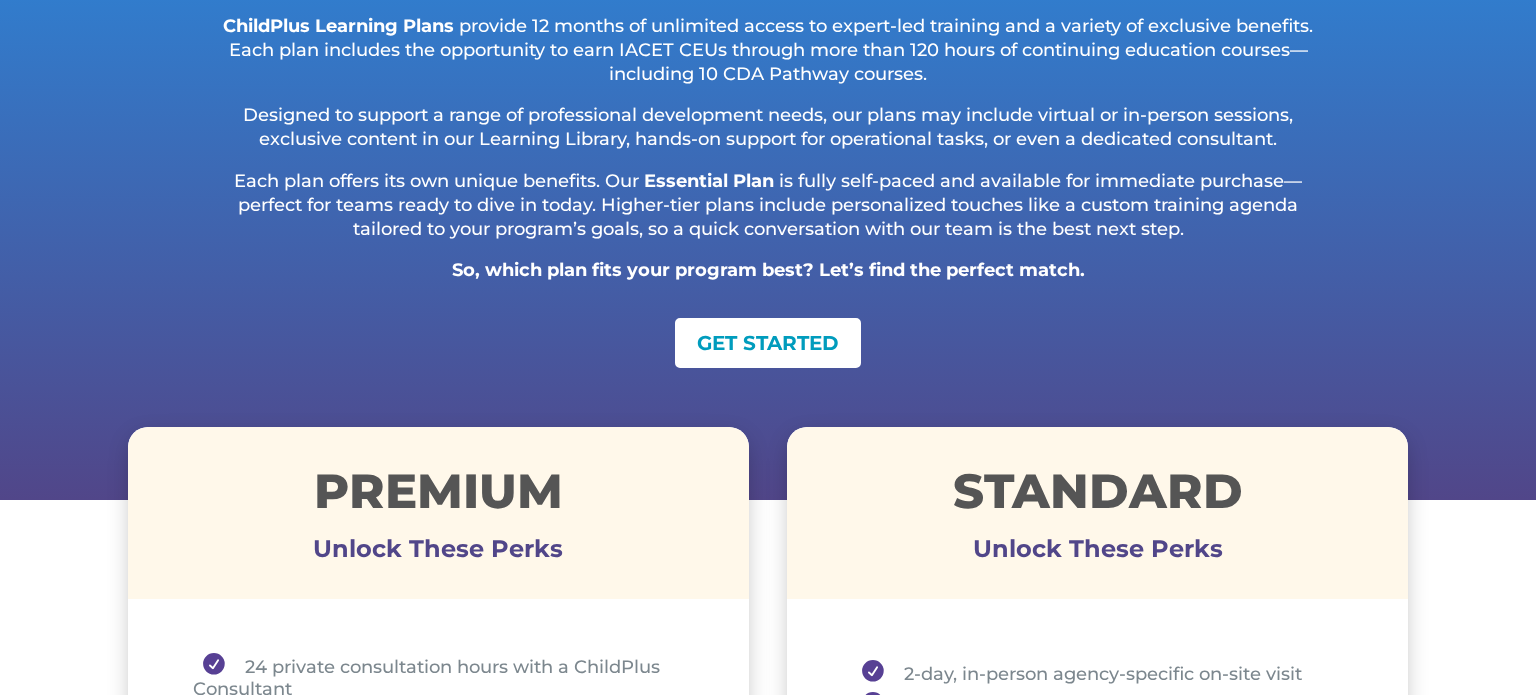scroll, scrollTop: 335, scrollLeft: 0, axis: vertical 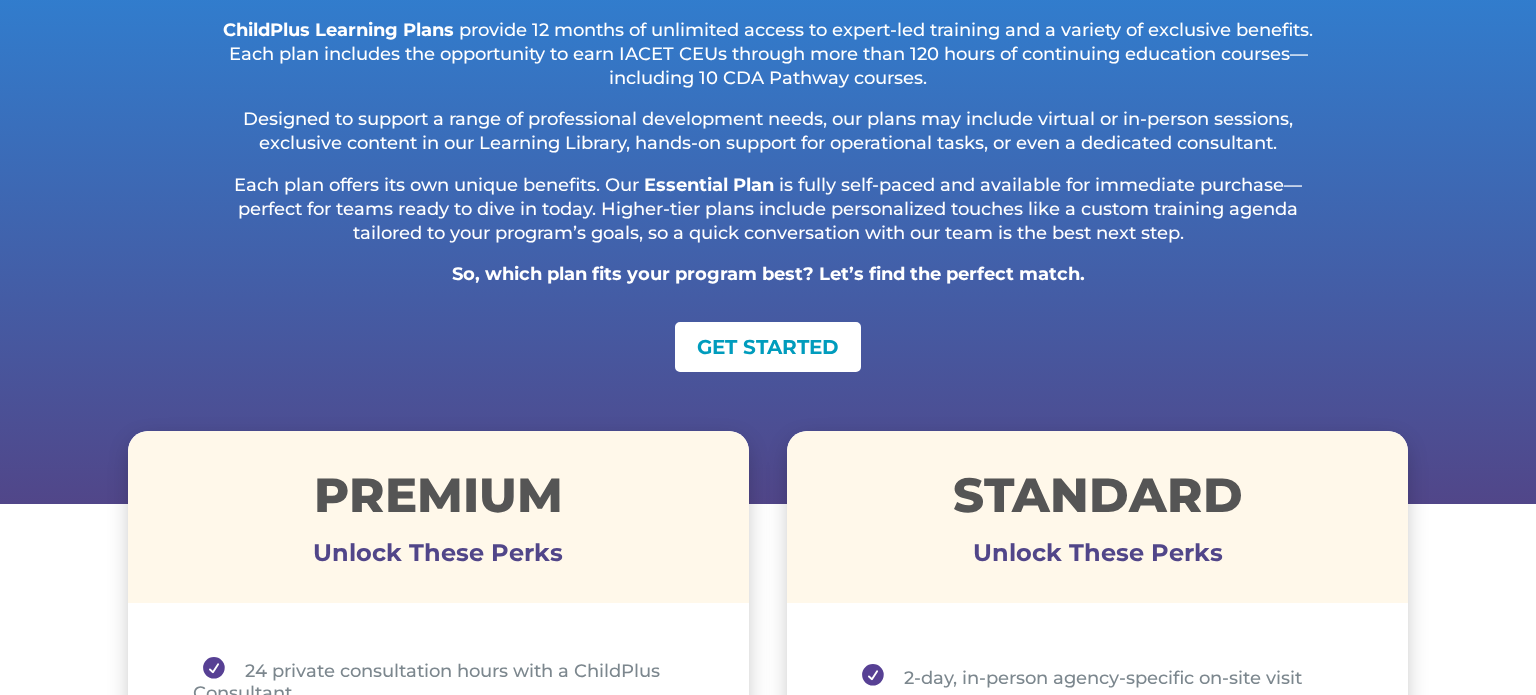 click on "So, which plan fits your program best? Let’s find the perfect match." at bounding box center (768, 274) 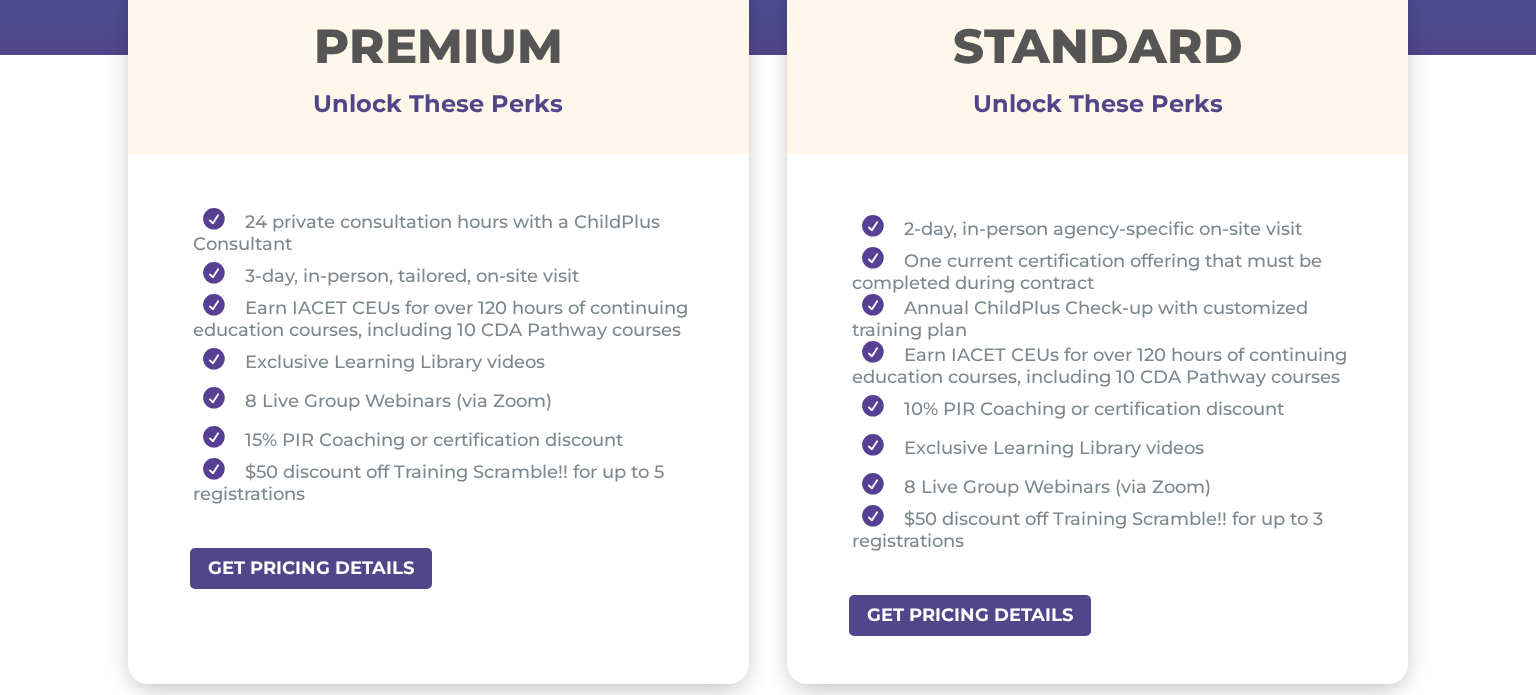 scroll, scrollTop: 770, scrollLeft: 0, axis: vertical 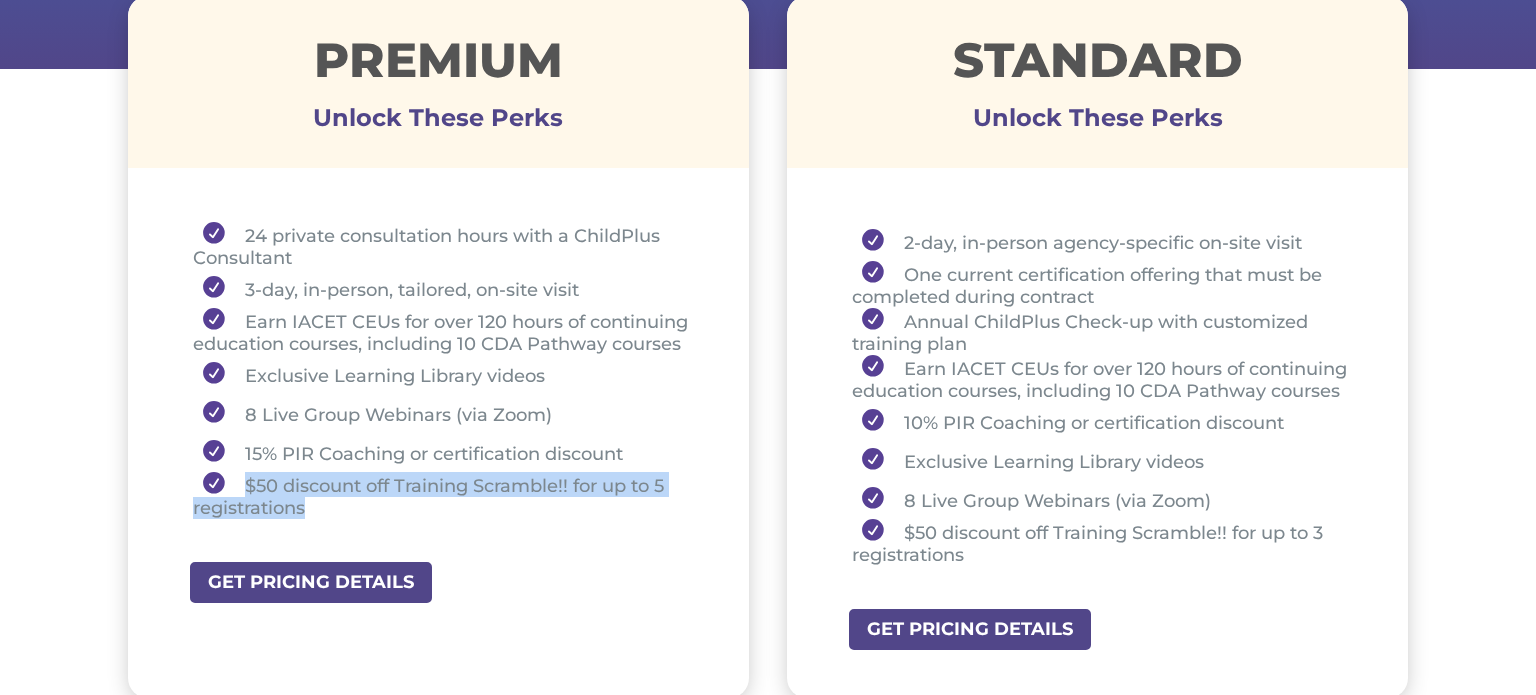 drag, startPoint x: 316, startPoint y: 512, endPoint x: 240, endPoint y: 491, distance: 78.84795 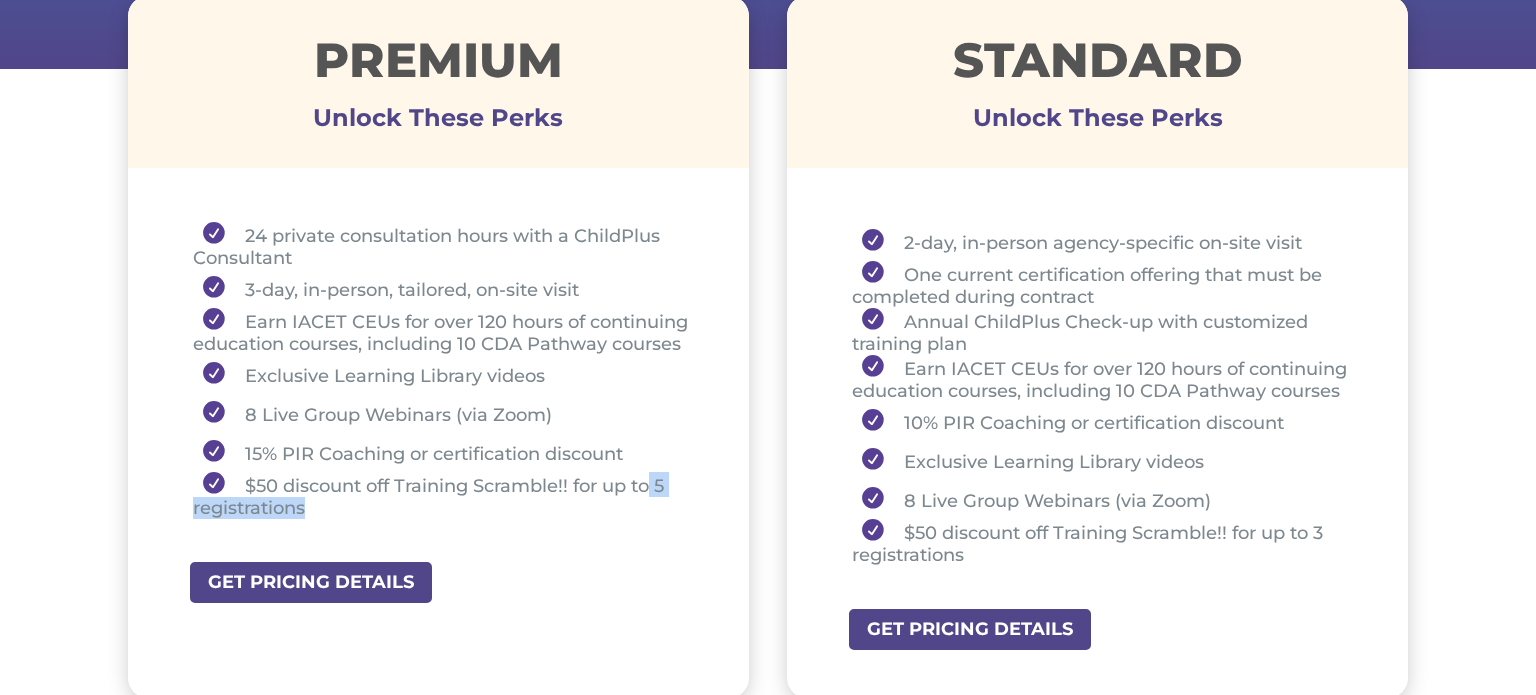 drag, startPoint x: 652, startPoint y: 484, endPoint x: 684, endPoint y: 516, distance: 45.254833 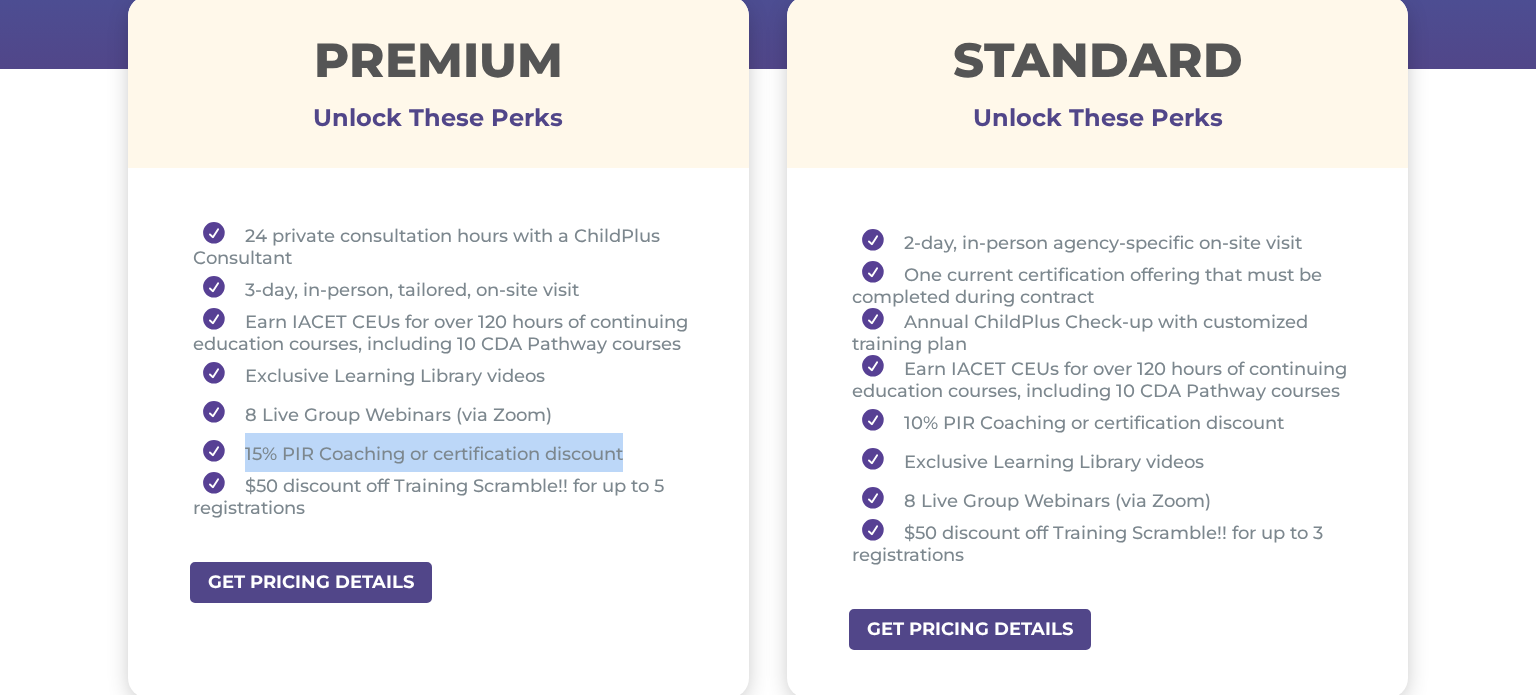 drag, startPoint x: 244, startPoint y: 453, endPoint x: 636, endPoint y: 464, distance: 392.1543 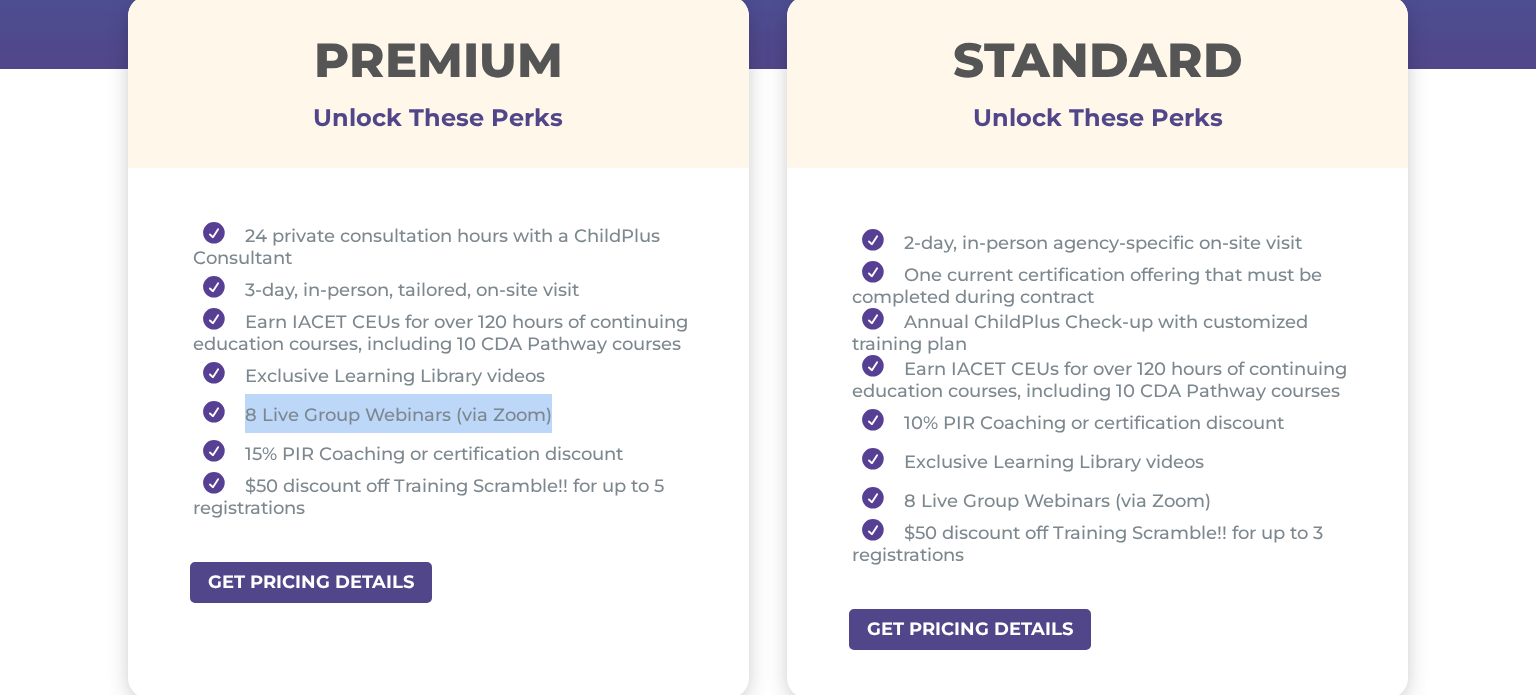 drag, startPoint x: 559, startPoint y: 411, endPoint x: 240, endPoint y: 414, distance: 319.0141 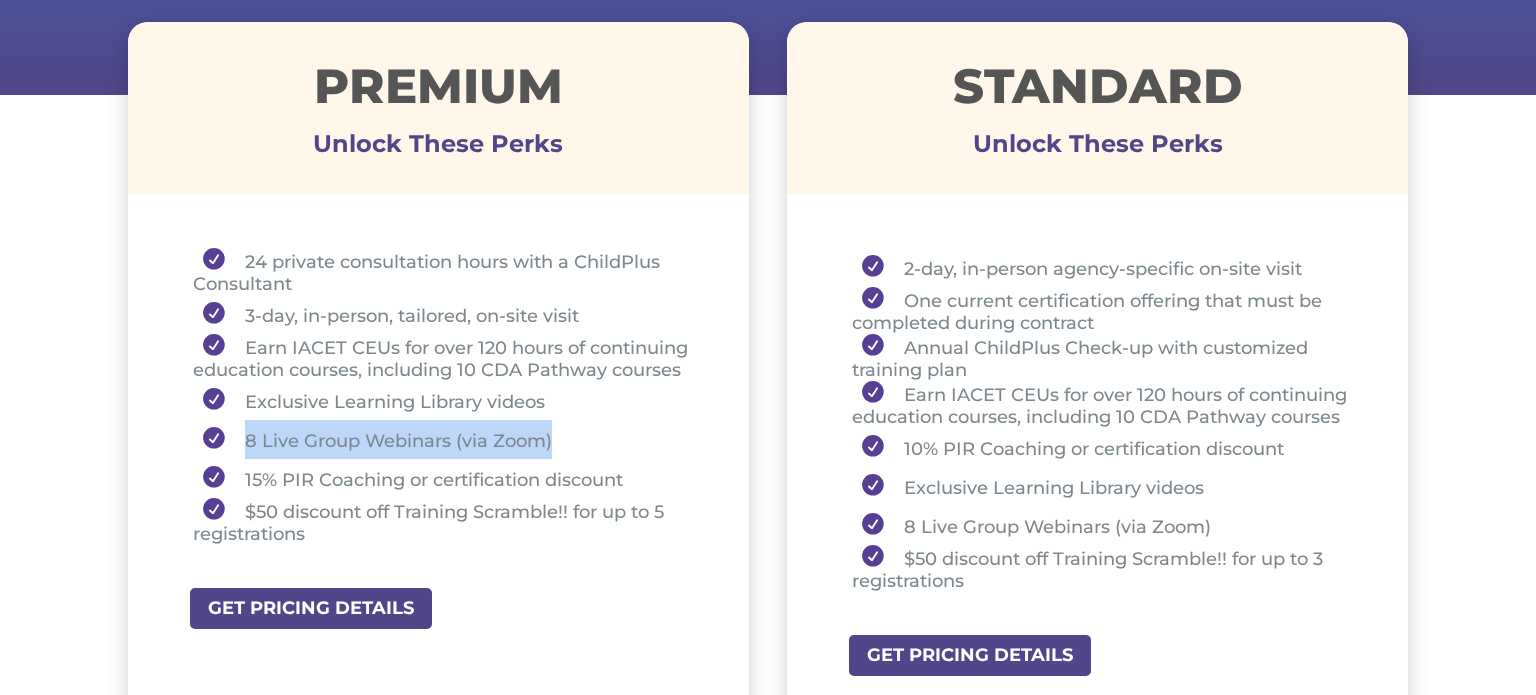 scroll, scrollTop: 743, scrollLeft: 0, axis: vertical 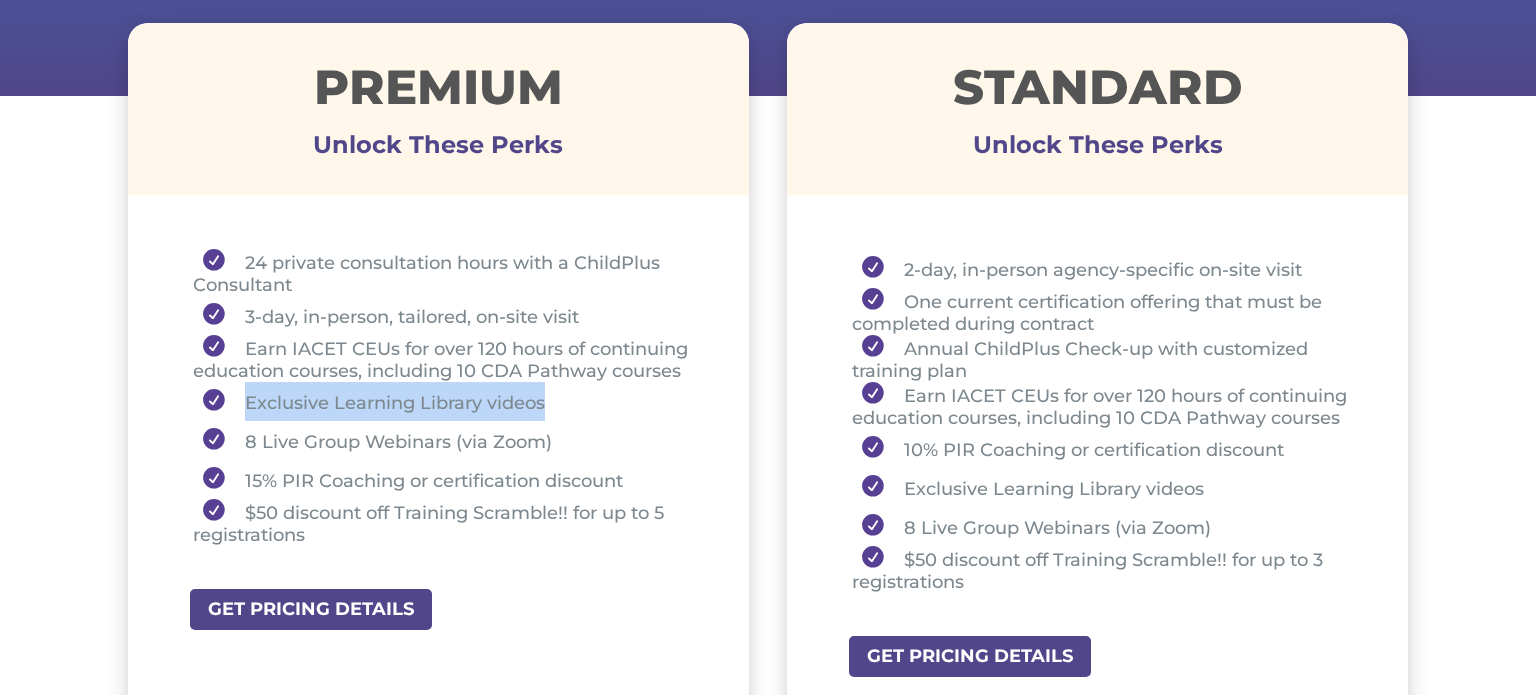drag, startPoint x: 545, startPoint y: 402, endPoint x: 239, endPoint y: 413, distance: 306.19766 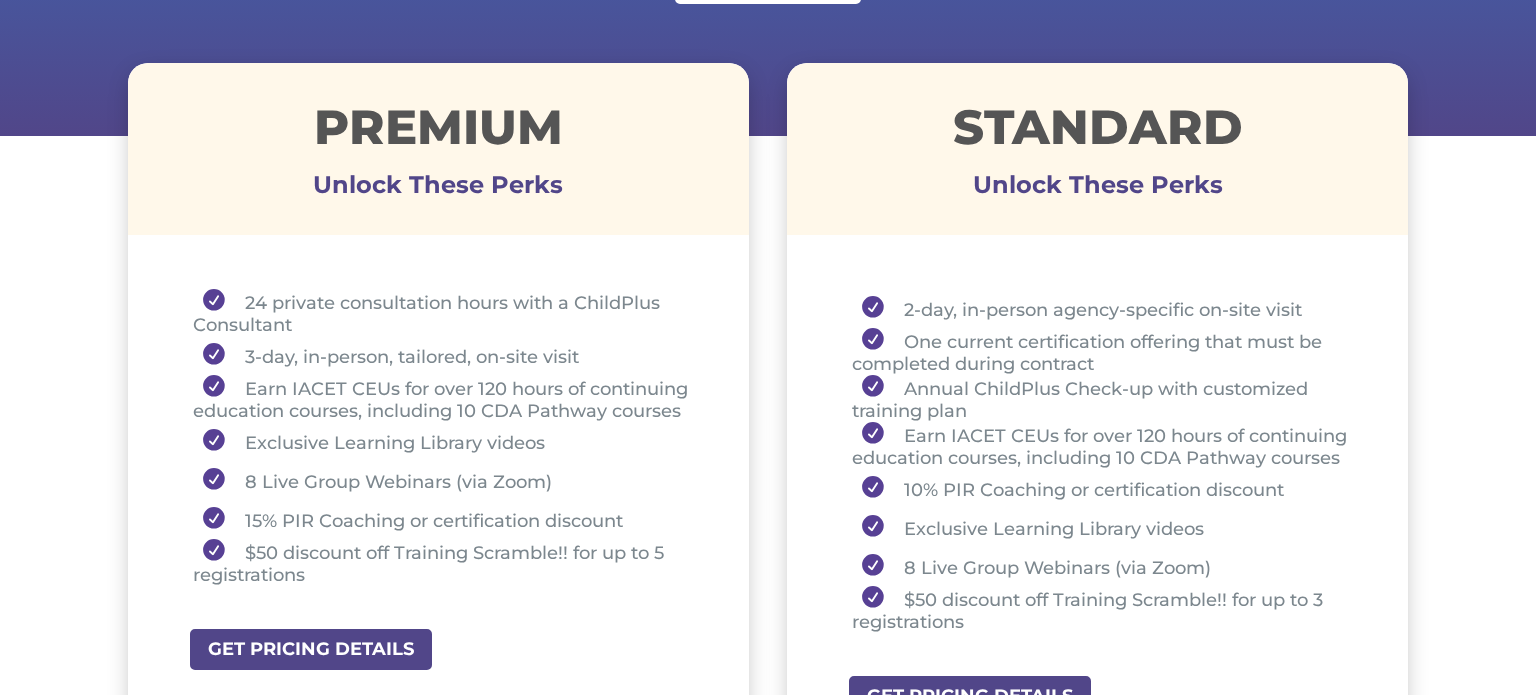 scroll, scrollTop: 702, scrollLeft: 0, axis: vertical 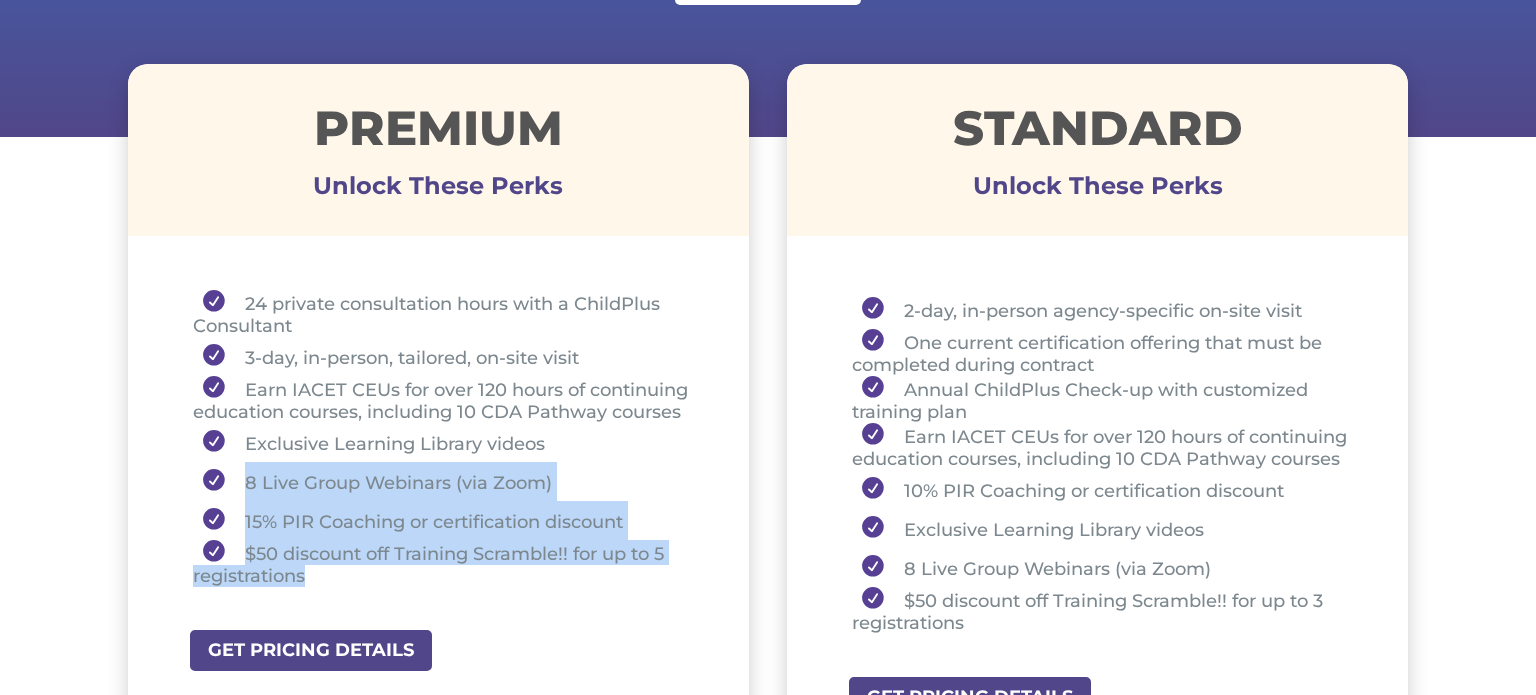 drag, startPoint x: 305, startPoint y: 573, endPoint x: 240, endPoint y: 475, distance: 117.59677 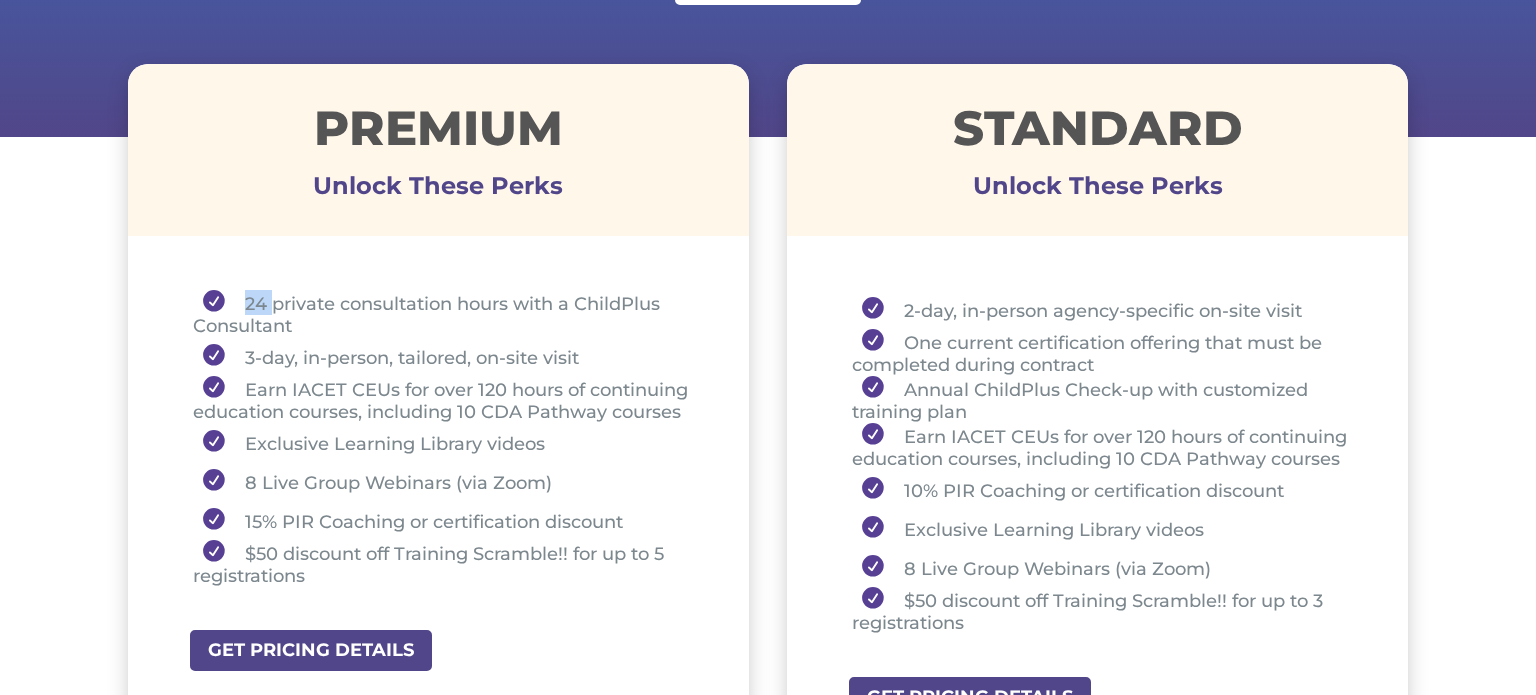 drag, startPoint x: 247, startPoint y: 301, endPoint x: 272, endPoint y: 303, distance: 25.079872 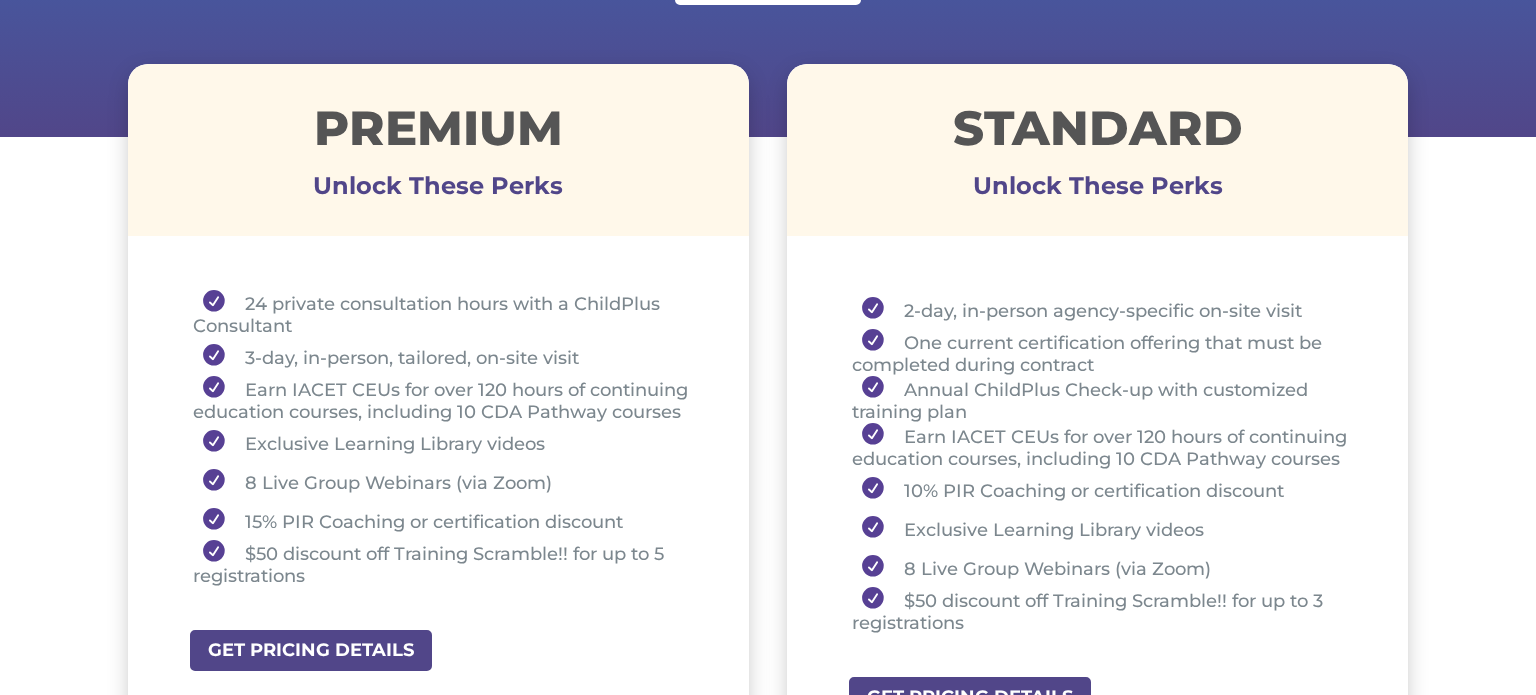 click on "24 private consultation hours with a ChildPlus Consultant" at bounding box center [446, 313] 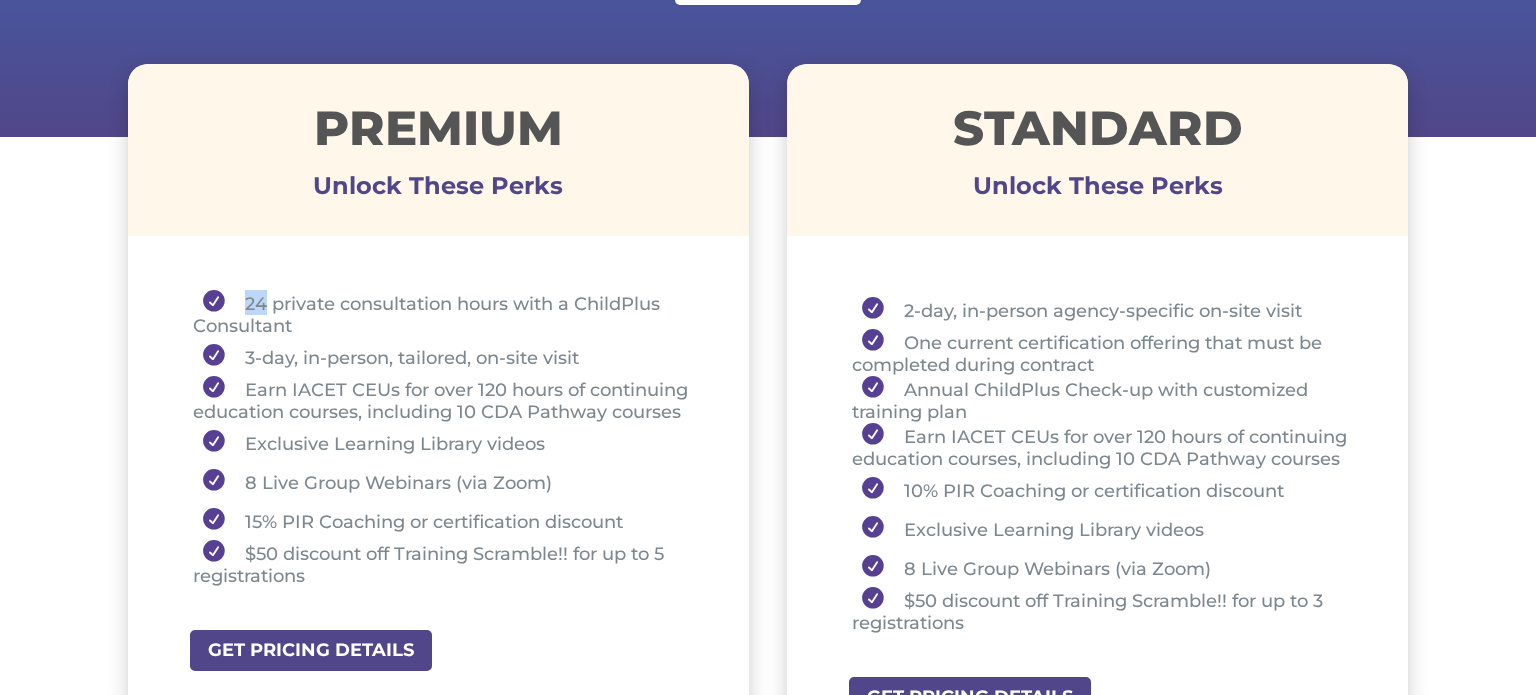 drag, startPoint x: 244, startPoint y: 304, endPoint x: 268, endPoint y: 307, distance: 24.186773 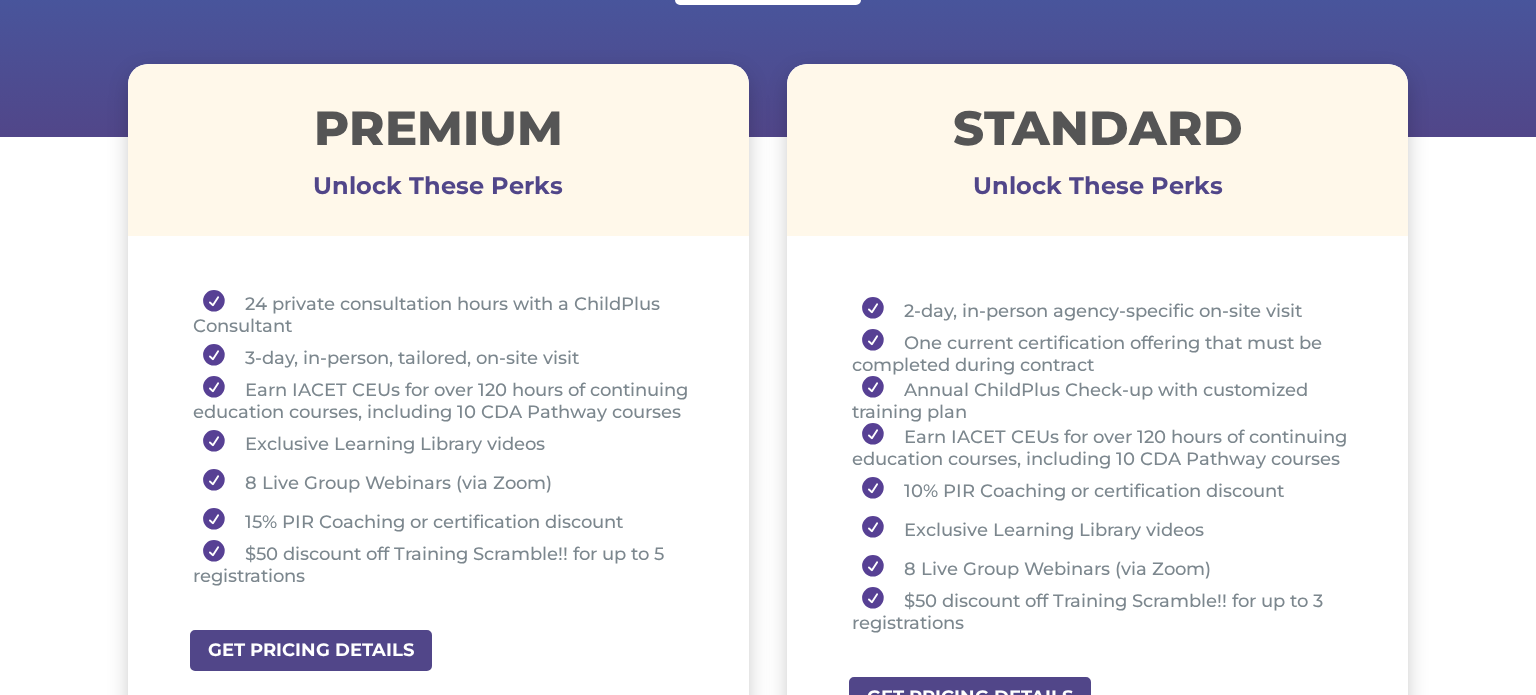 click on "3-day, in-person, tailored, on-site visit" at bounding box center (446, 356) 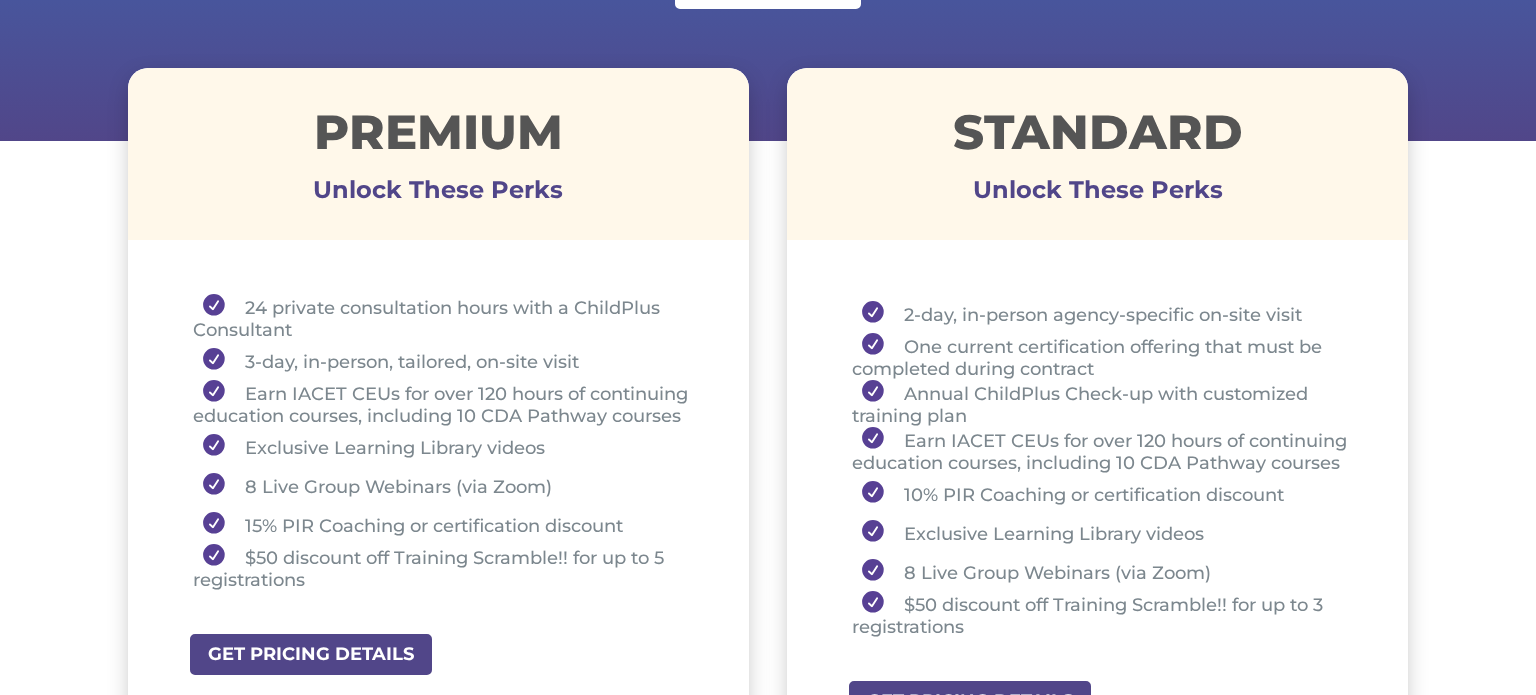 scroll, scrollTop: 697, scrollLeft: 0, axis: vertical 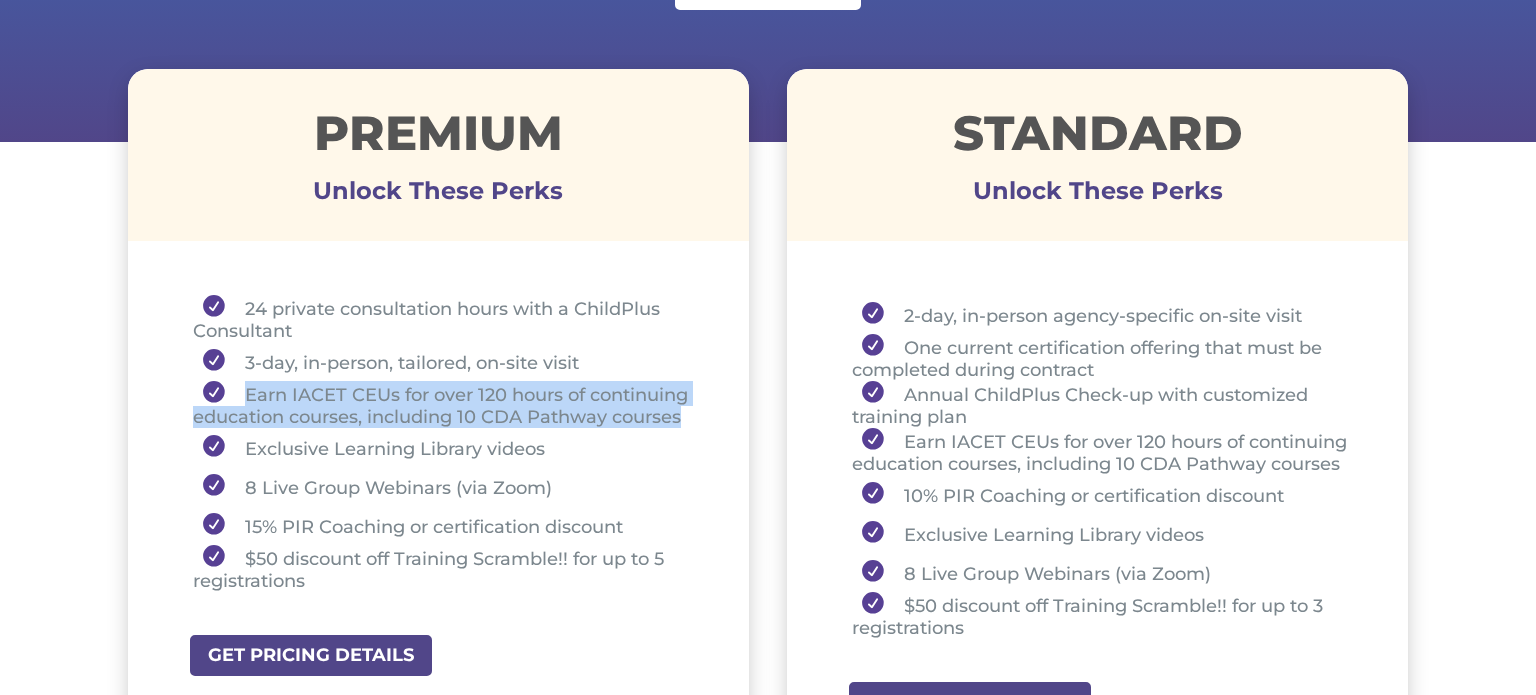 drag, startPoint x: 690, startPoint y: 417, endPoint x: 237, endPoint y: 397, distance: 453.44128 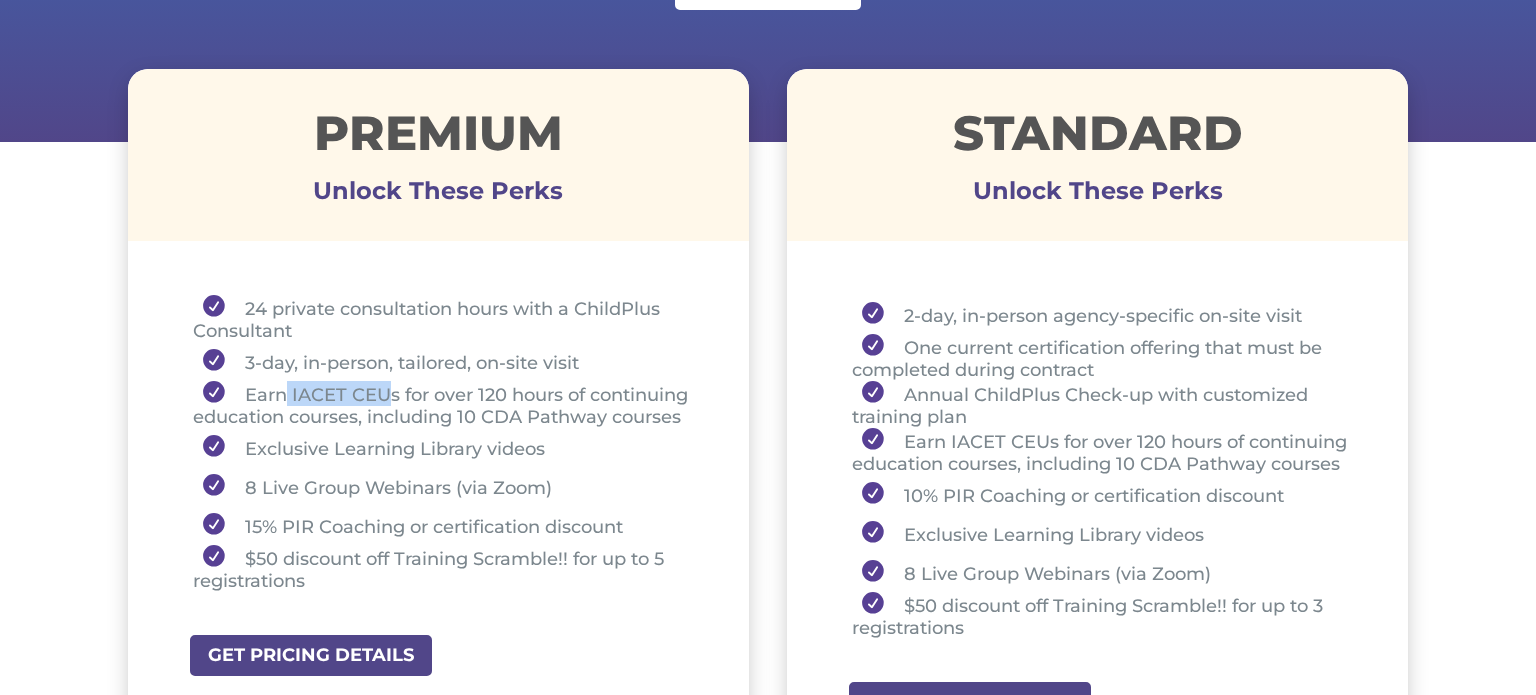 drag, startPoint x: 287, startPoint y: 396, endPoint x: 392, endPoint y: 392, distance: 105.076164 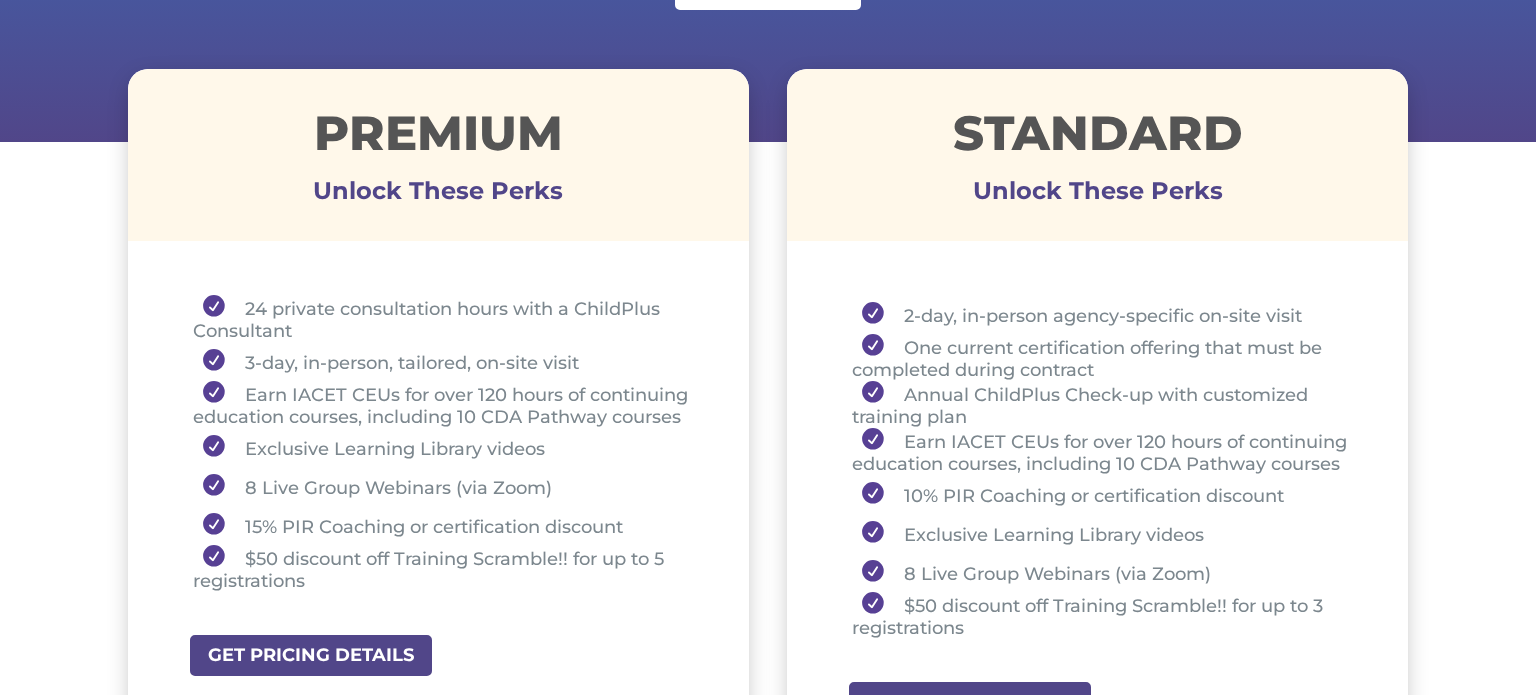 click on "Earn IACET CEUs for over 120 hours of continuing education courses, including 10 CDA Pathway courses" at bounding box center (446, 404) 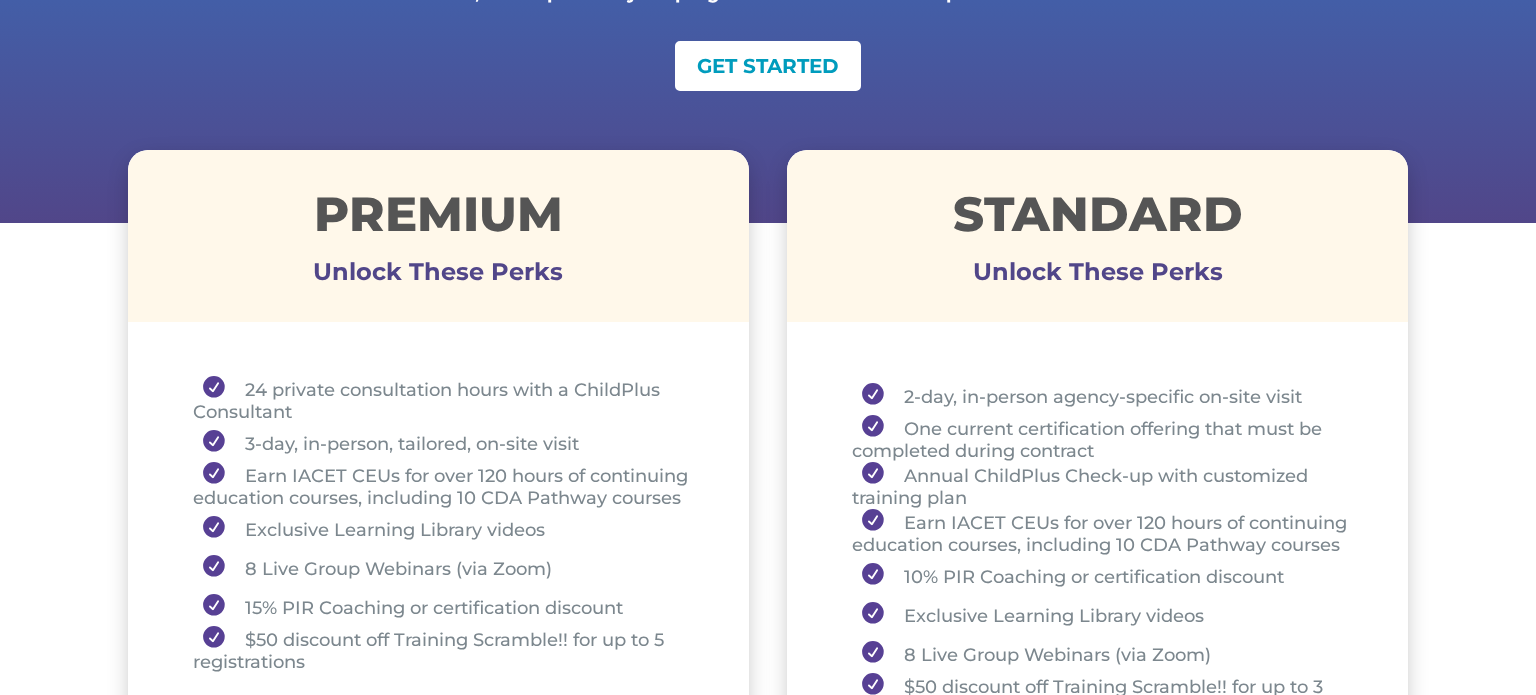 scroll, scrollTop: 616, scrollLeft: 0, axis: vertical 